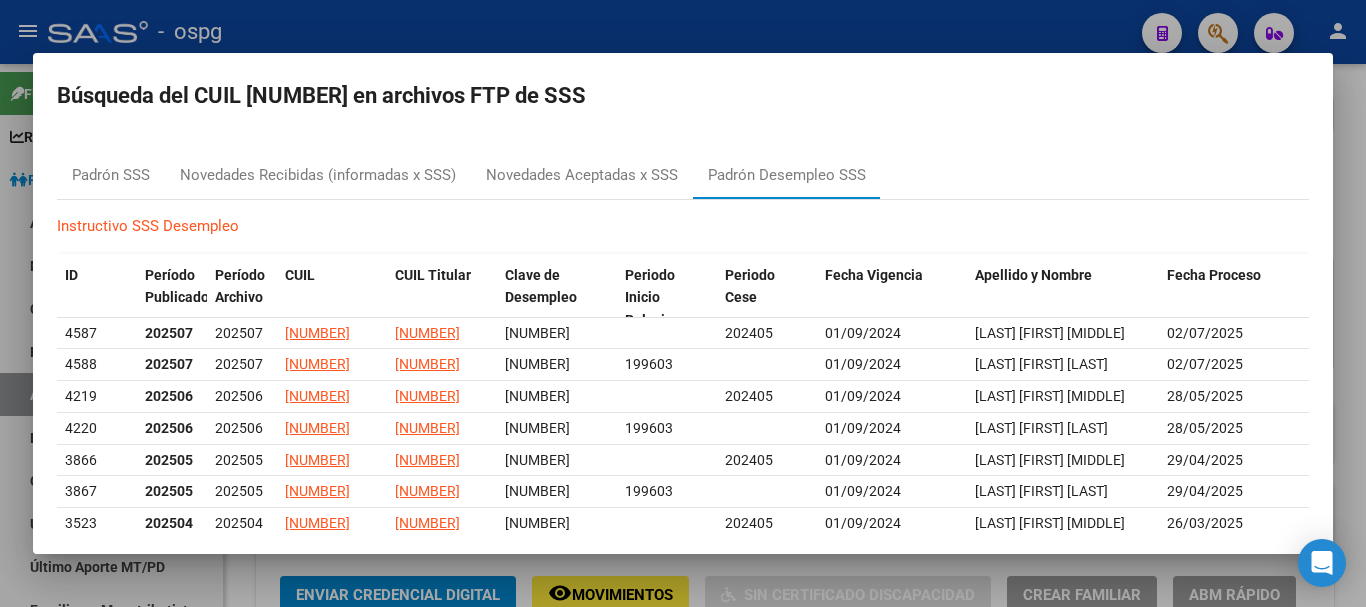 scroll, scrollTop: 0, scrollLeft: 0, axis: both 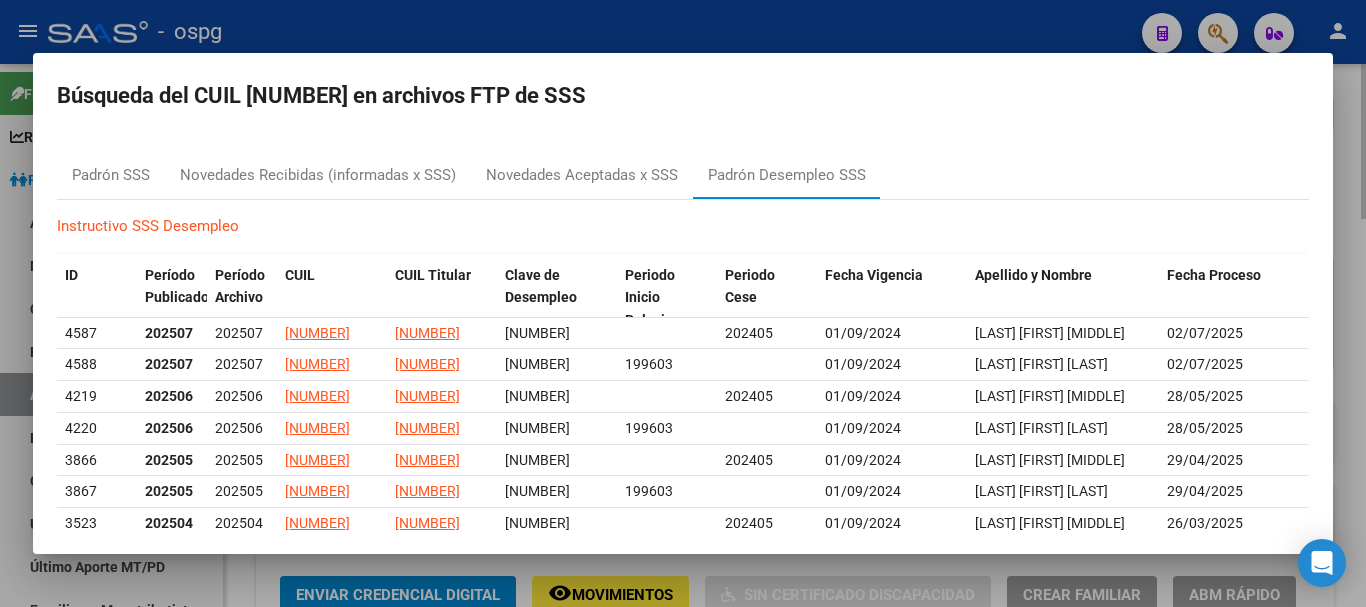 click at bounding box center [683, 303] 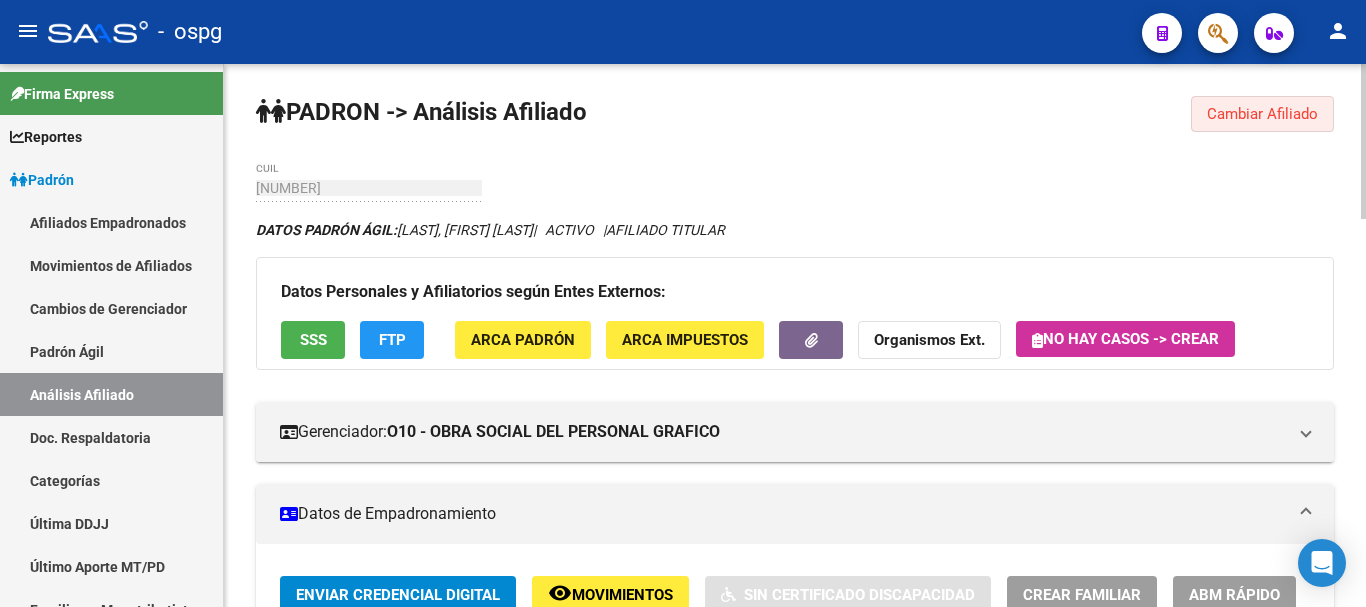 click on "Cambiar Afiliado" 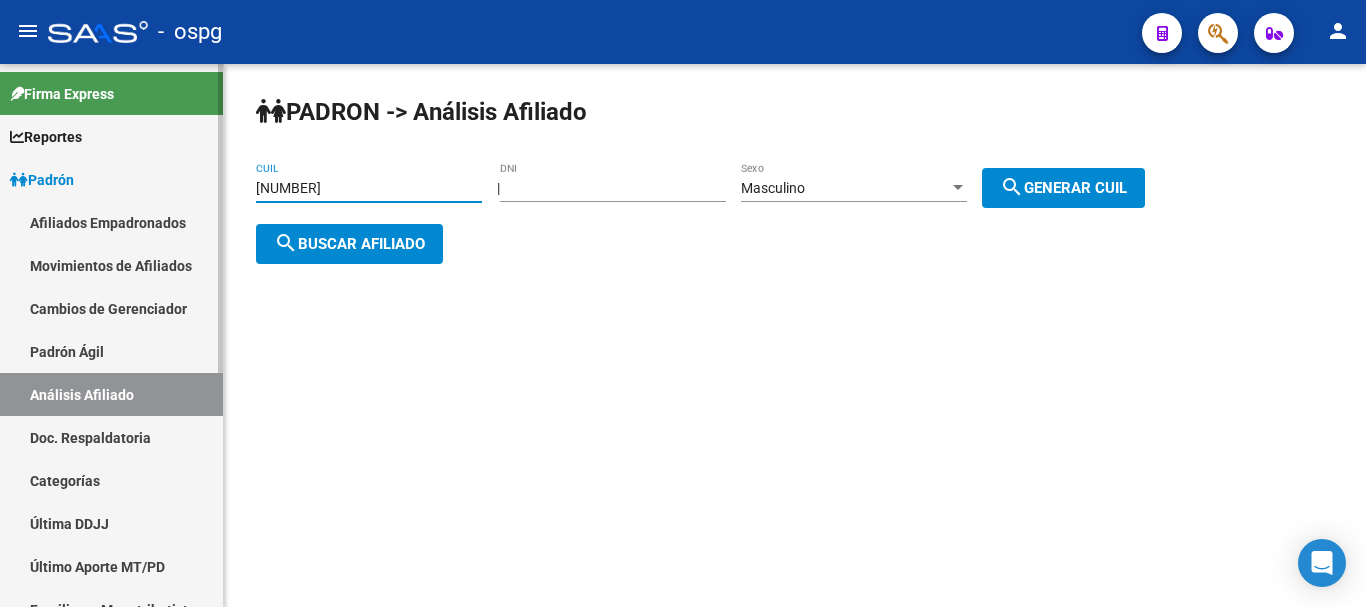drag, startPoint x: 164, startPoint y: 147, endPoint x: 64, endPoint y: 147, distance: 100 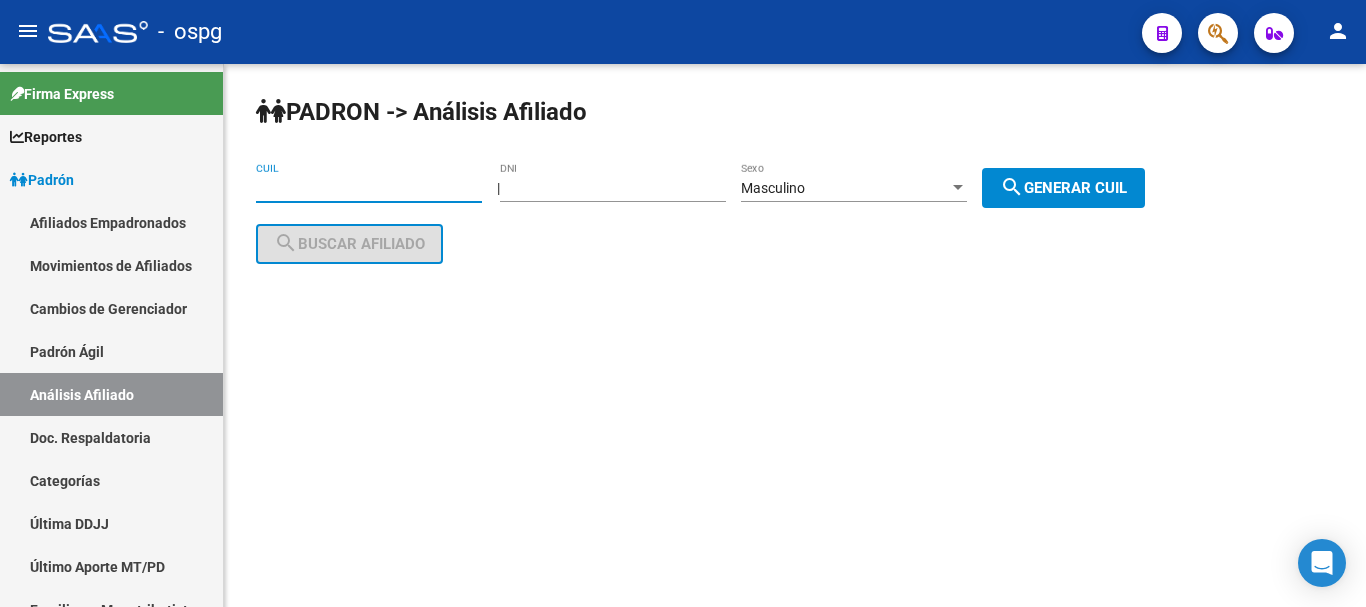 paste on "[NUMBER]" 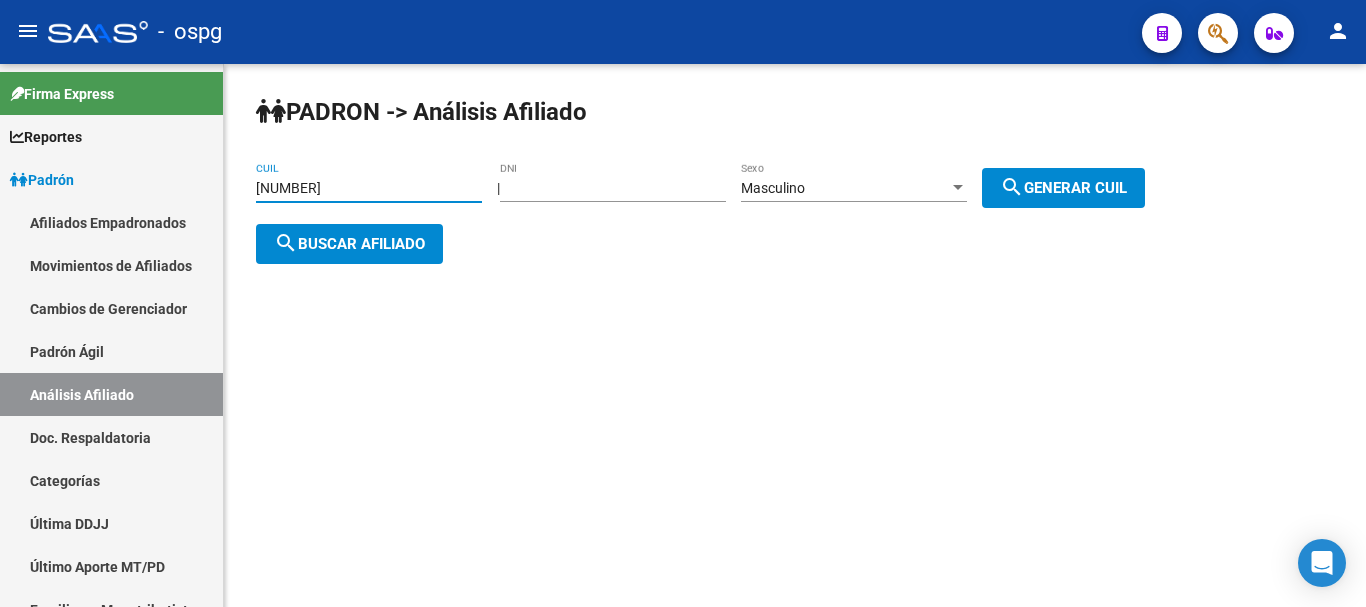 click on "search  Buscar afiliado" 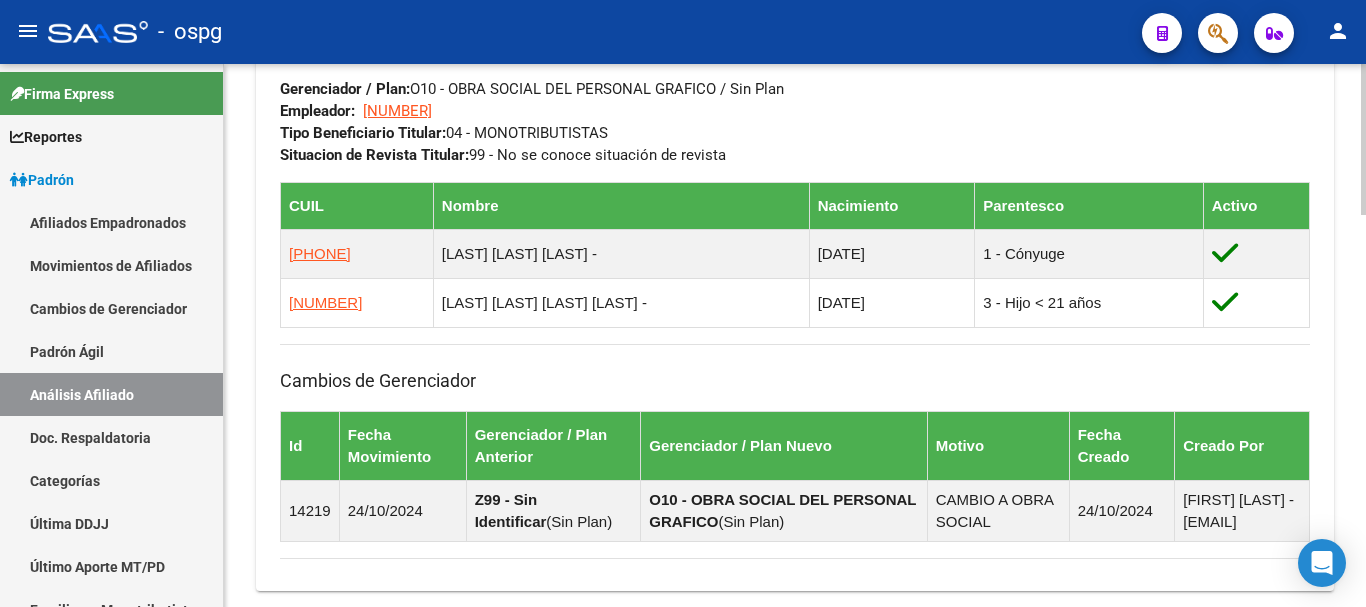 scroll, scrollTop: 1412, scrollLeft: 0, axis: vertical 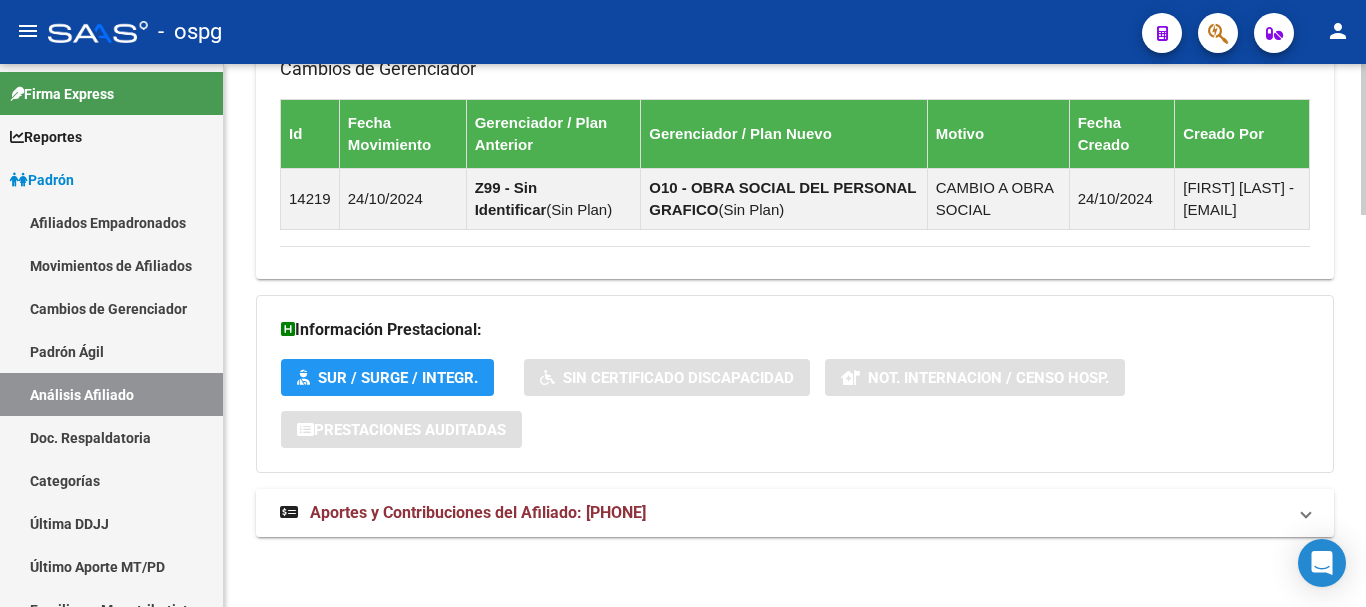 click on "Aportes y Contribuciones del Afiliado: [PHONE]" at bounding box center (463, 513) 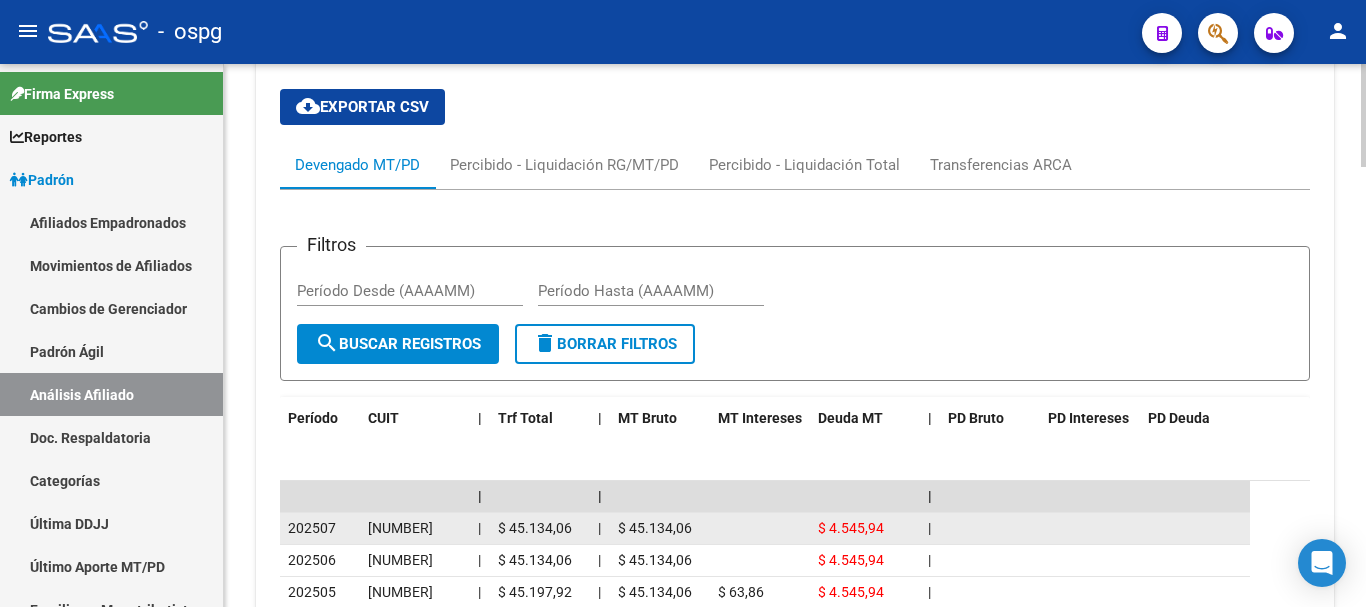 scroll, scrollTop: 1923, scrollLeft: 0, axis: vertical 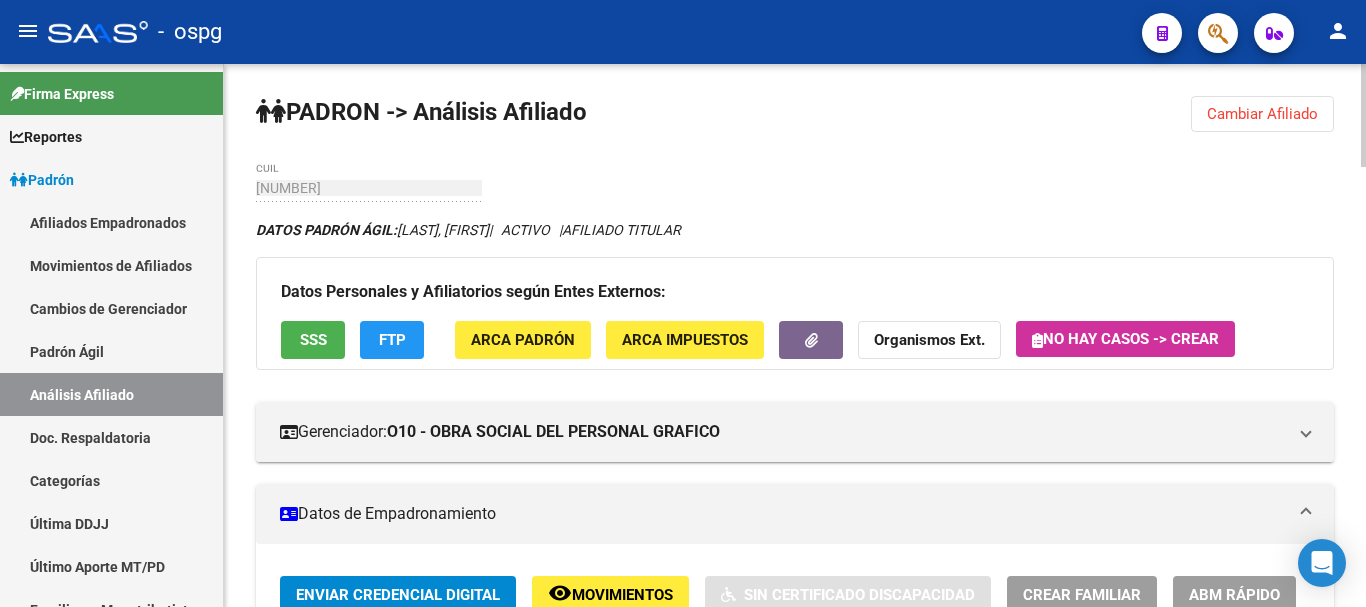 drag, startPoint x: 1253, startPoint y: 124, endPoint x: 1217, endPoint y: 123, distance: 36.013885 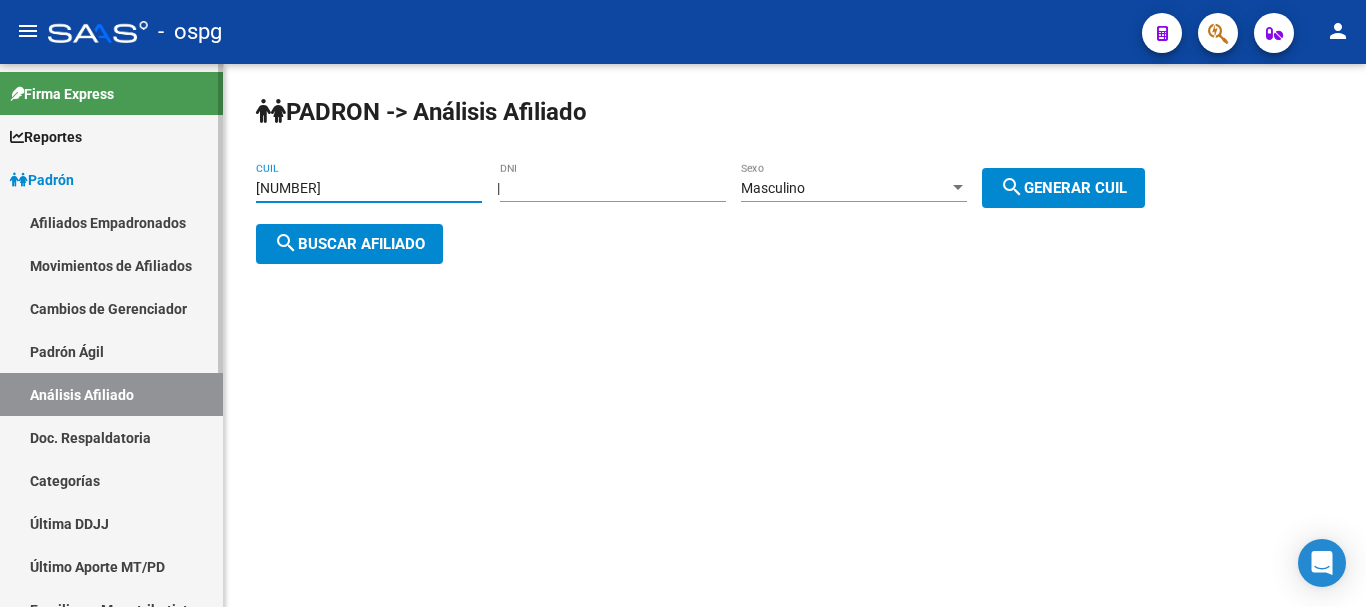 drag, startPoint x: 452, startPoint y: 190, endPoint x: 173, endPoint y: 179, distance: 279.21677 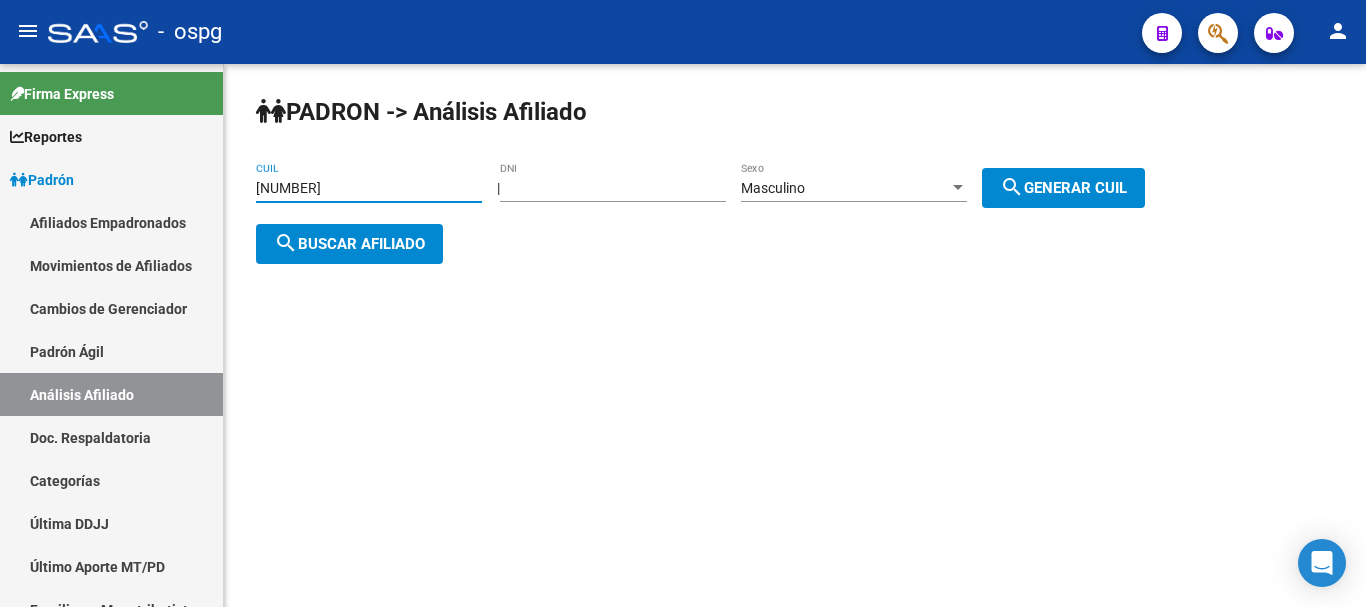 paste on "[NUMBER]" 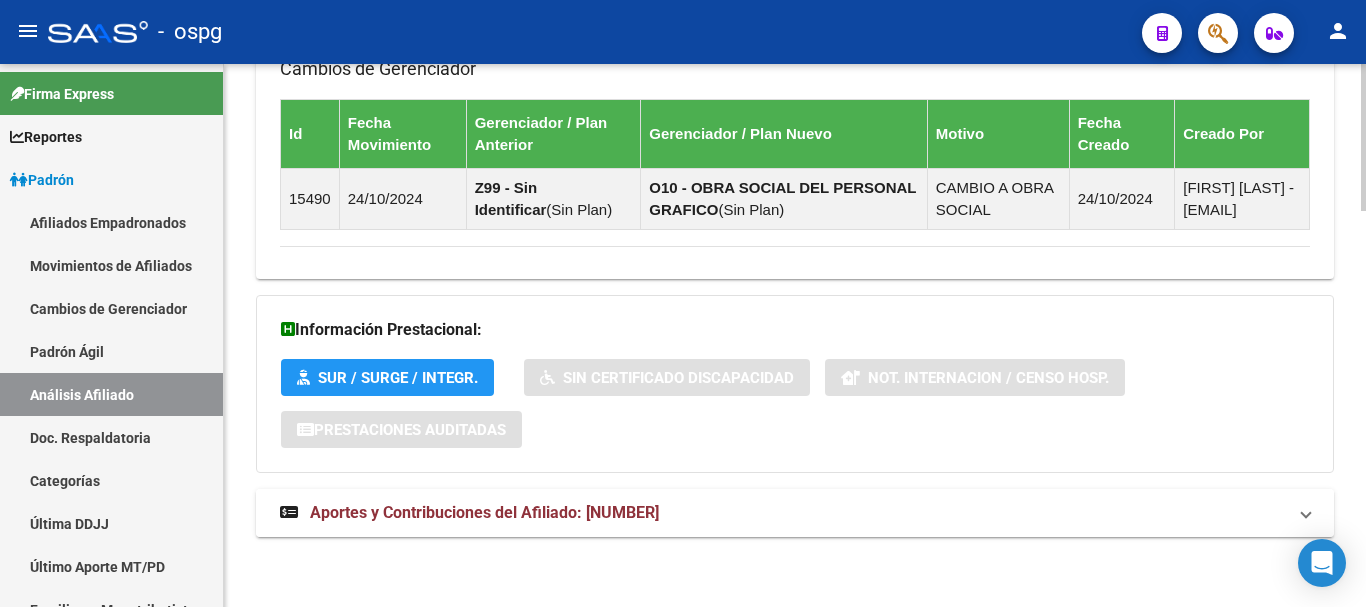 click on "Aportes y Contribuciones del Afiliado: [NUMBER]" at bounding box center [484, 512] 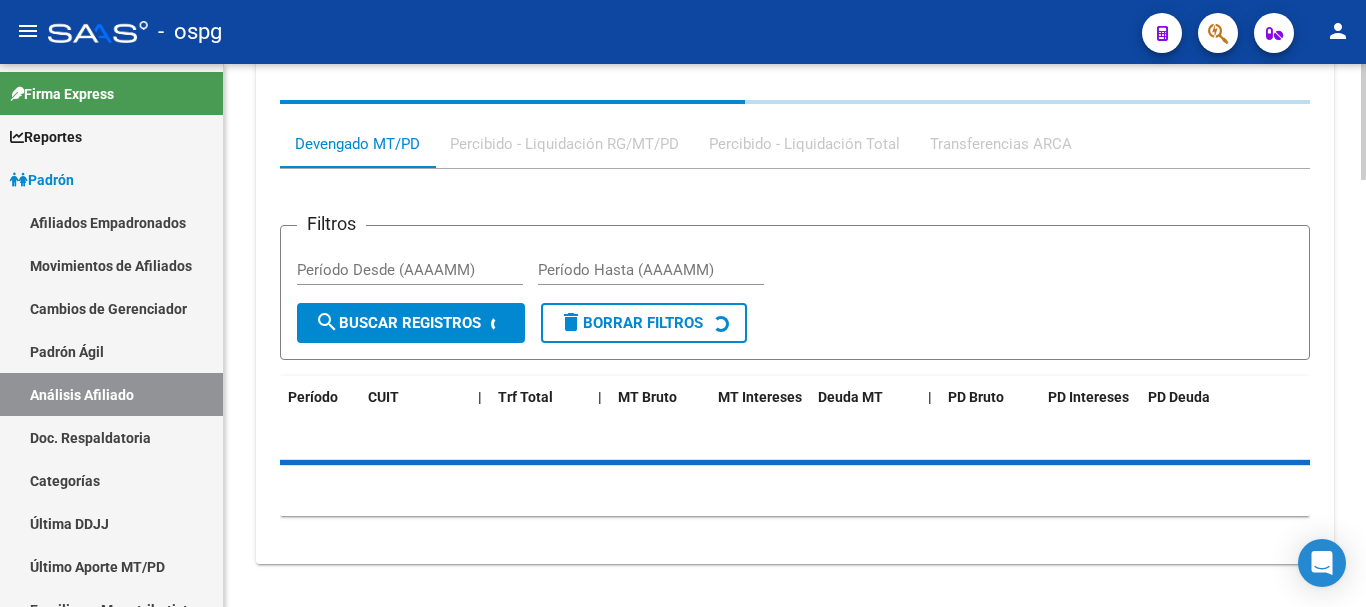 scroll, scrollTop: 1978, scrollLeft: 0, axis: vertical 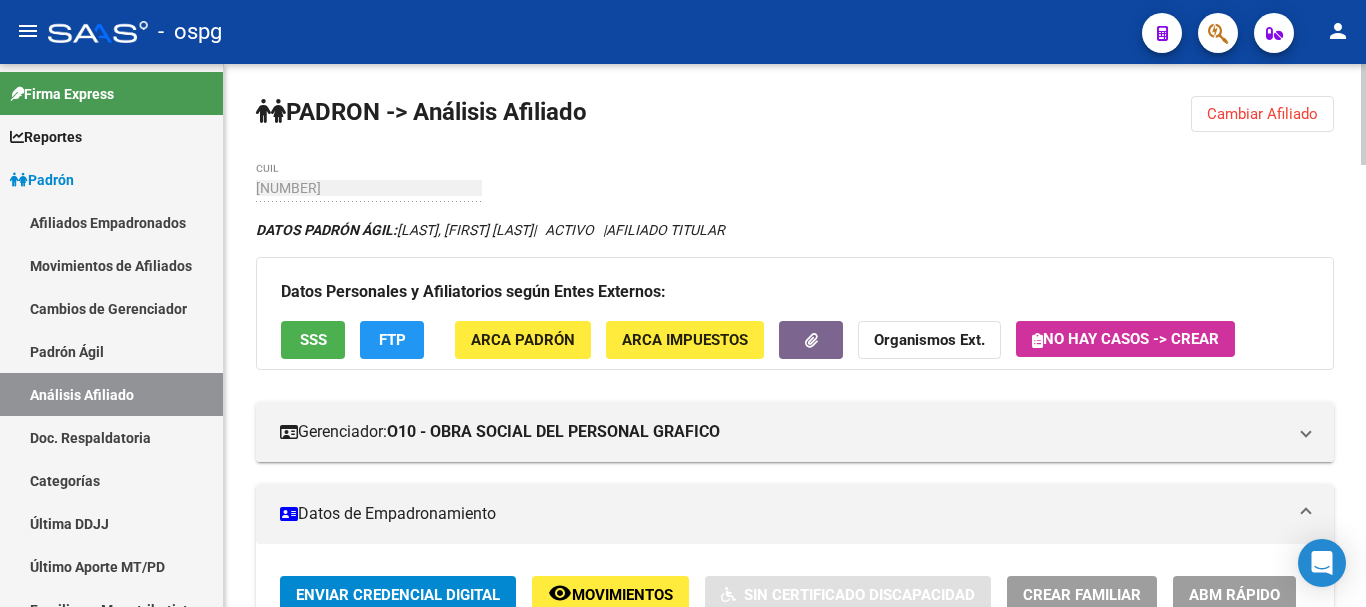click on "Apellido: [LAST], [FIRST] [LAST] CUIL: [NUMBER] Documento: DU - DOCUMENTO UNICO [NUMBER] Nacionalidad: ARGENTINA Parentesco: 0 - Titular Estado Civil: Casado Discapacitado: NO (00) Sexo: F Nacimiento: Id" 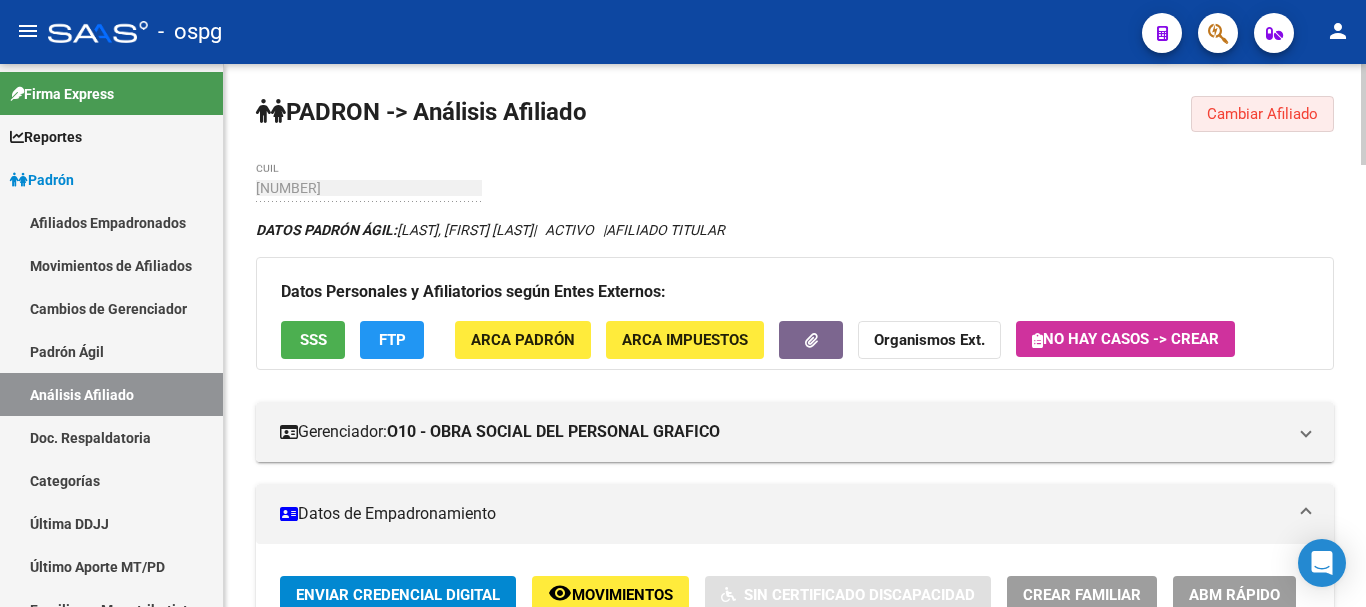 click on "Cambiar Afiliado" 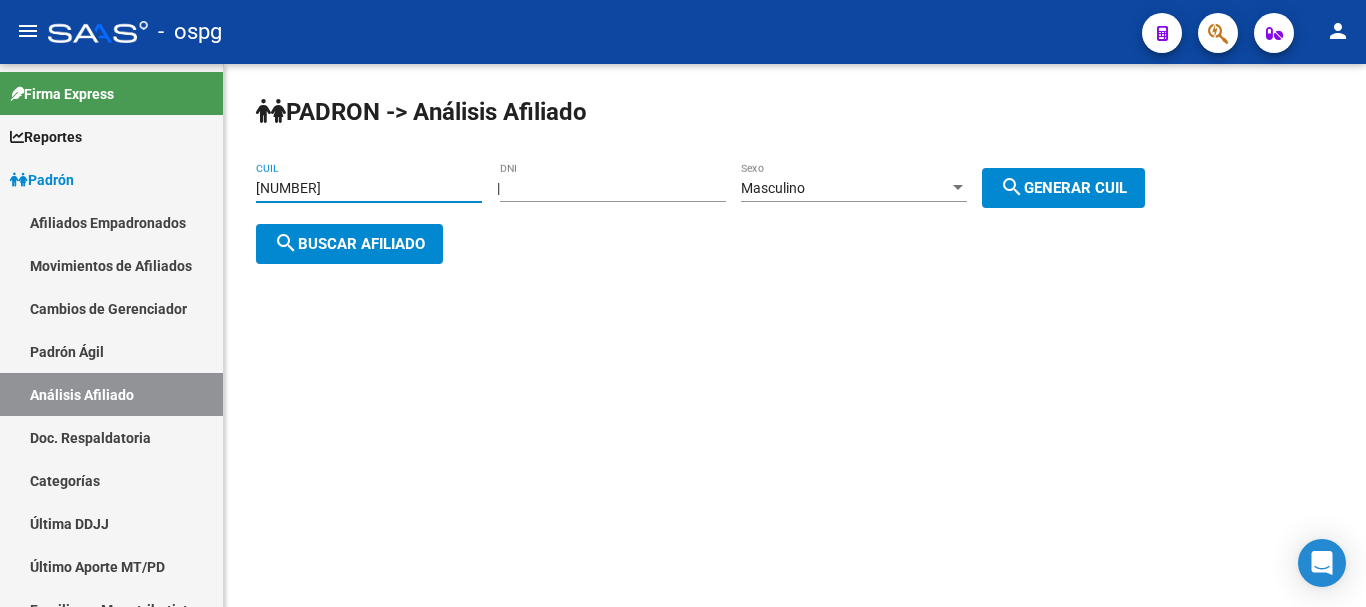 drag, startPoint x: 412, startPoint y: 178, endPoint x: 0, endPoint y: -37, distance: 464.72464 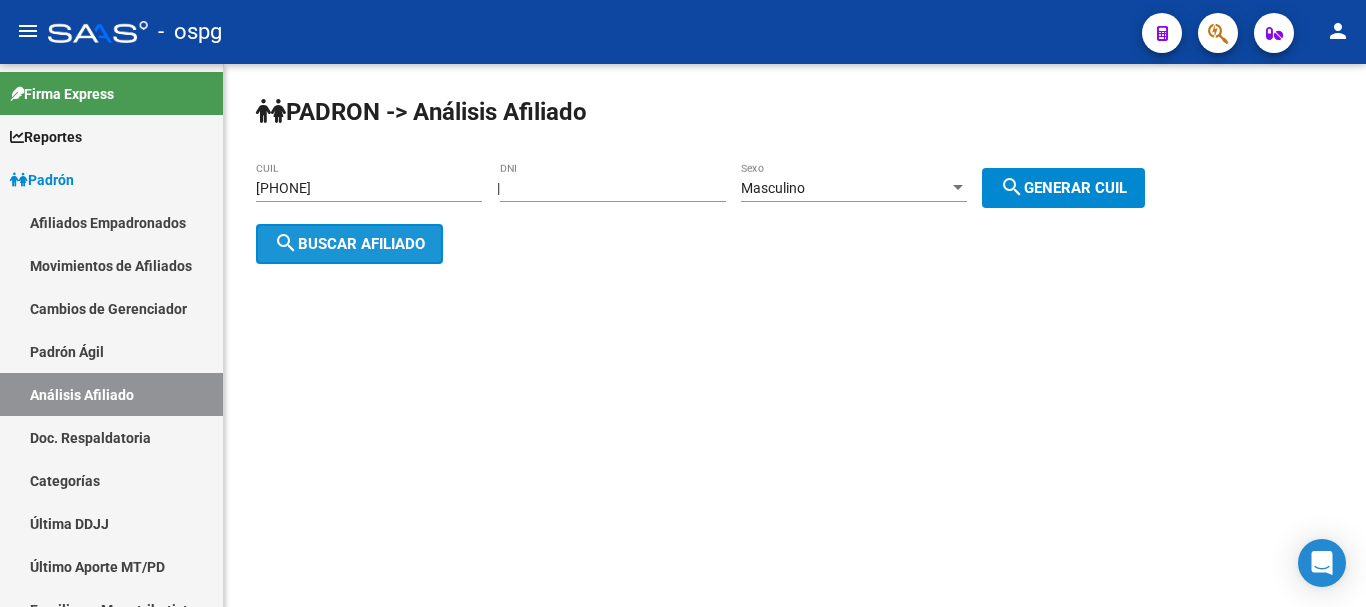 click on "search  Buscar afiliado" 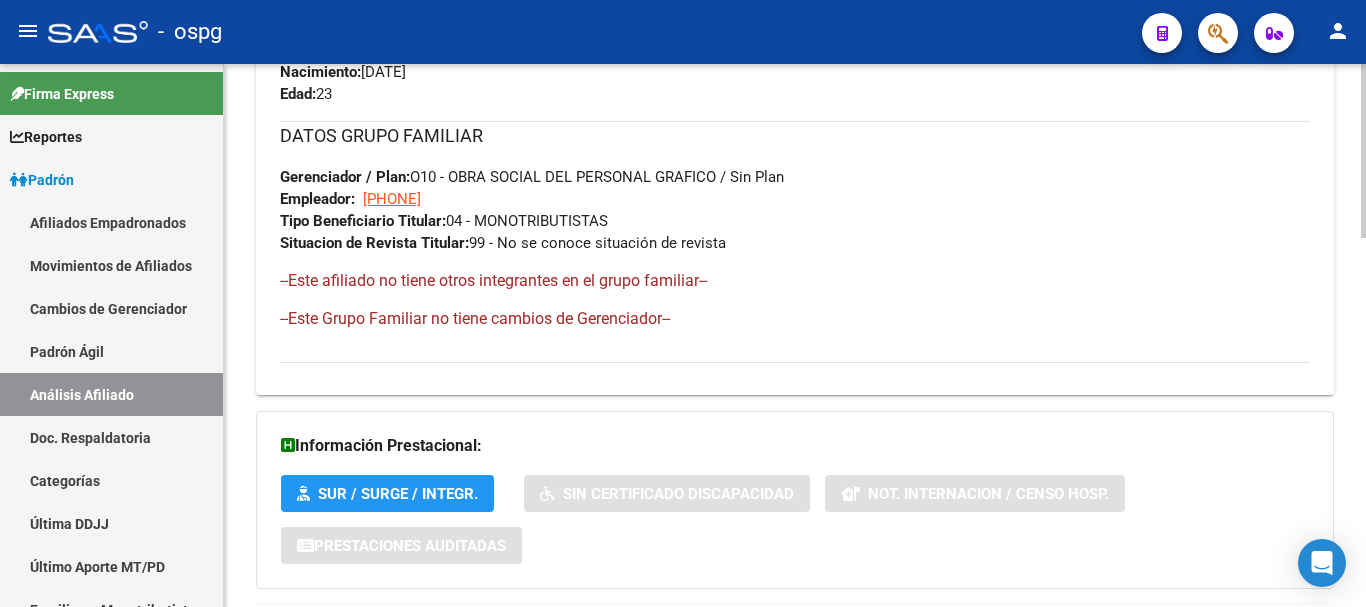 scroll, scrollTop: 1150, scrollLeft: 0, axis: vertical 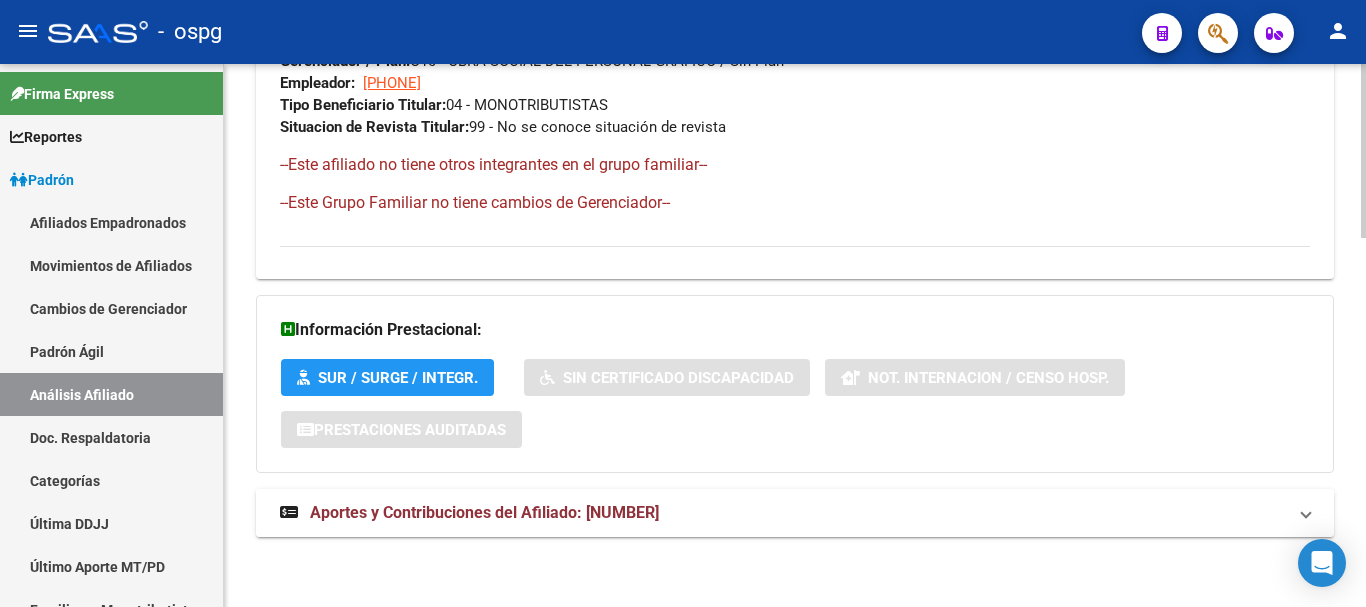 click on "Aportes y Contribuciones del Afiliado: [NUMBER]" at bounding box center (484, 512) 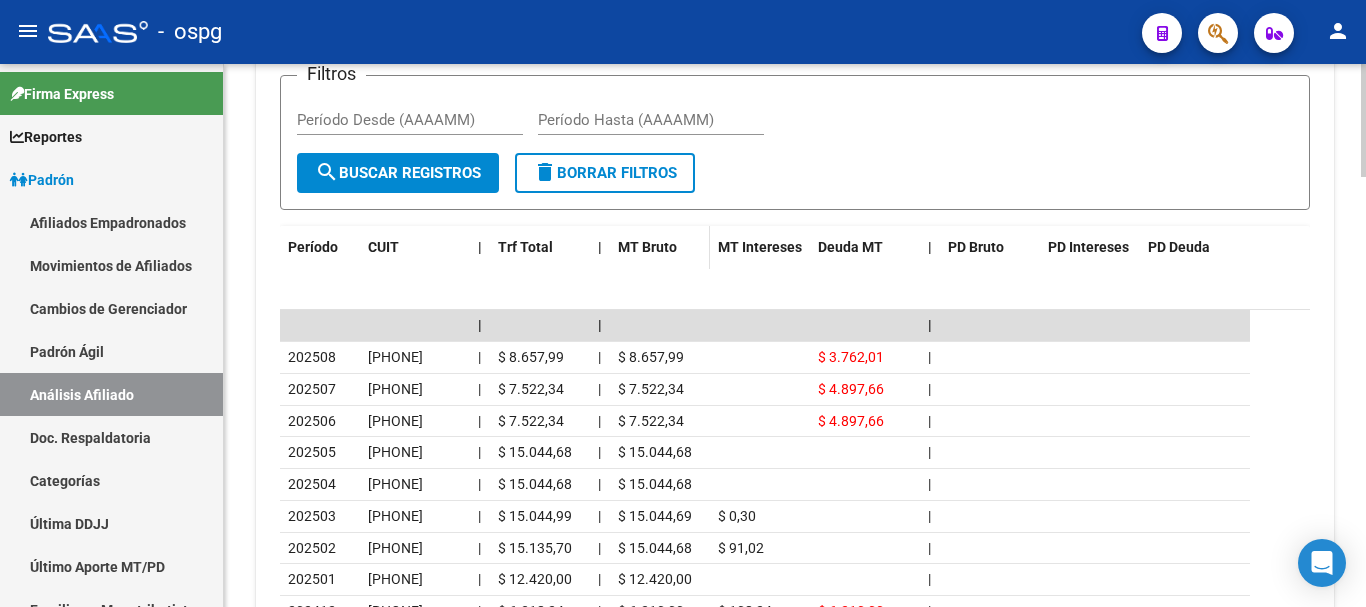 scroll, scrollTop: 1850, scrollLeft: 0, axis: vertical 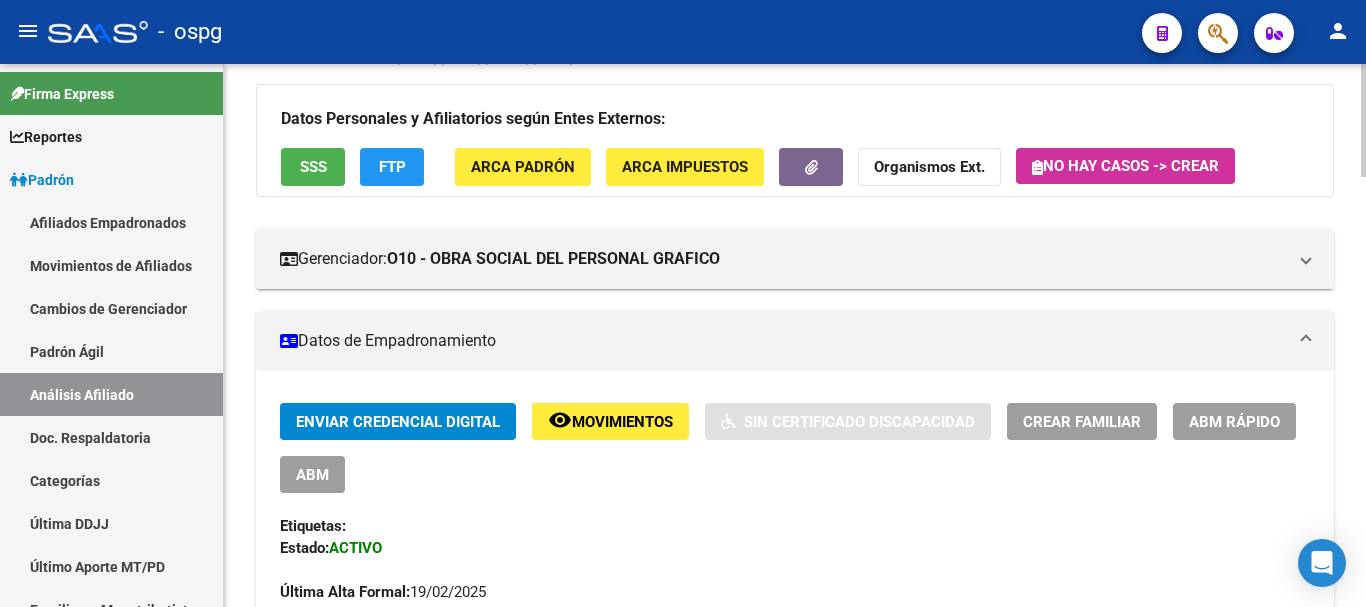 click on "Apellido: [FIRST] [LAST] [LAST] CUIL: [NUMBER] Documento: DU - DOCUMENTO UNICO [NUMBER] Nacionalidad: ARGENTINA Soltero" 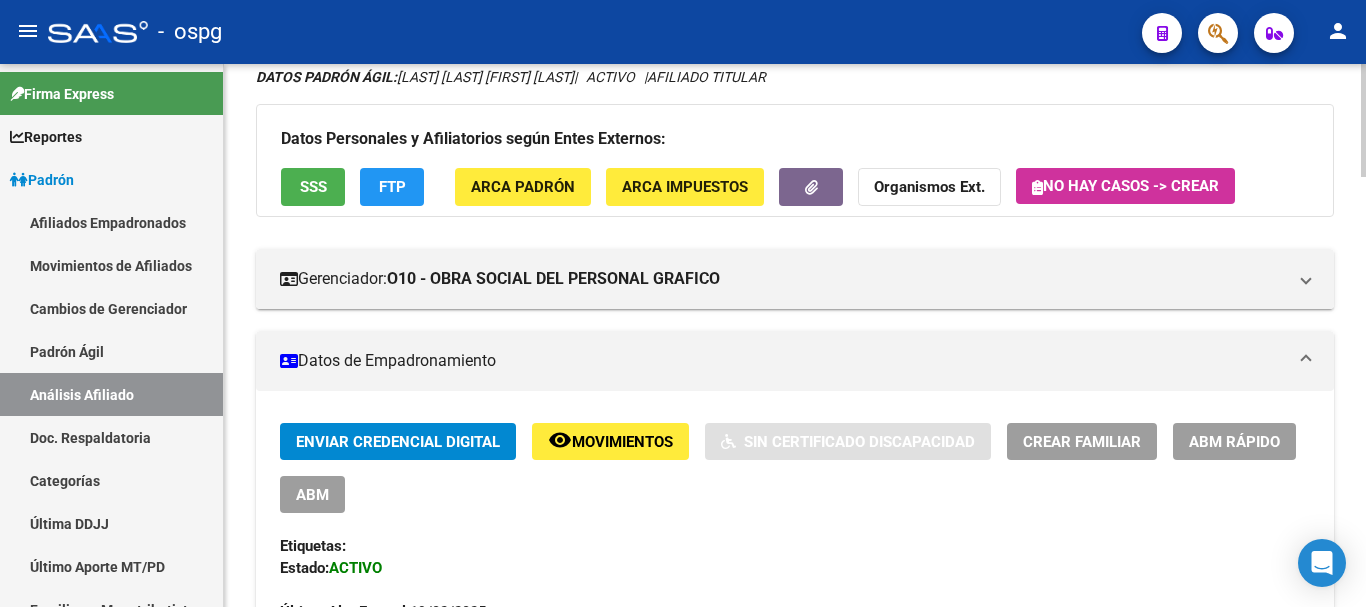 scroll, scrollTop: 0, scrollLeft: 0, axis: both 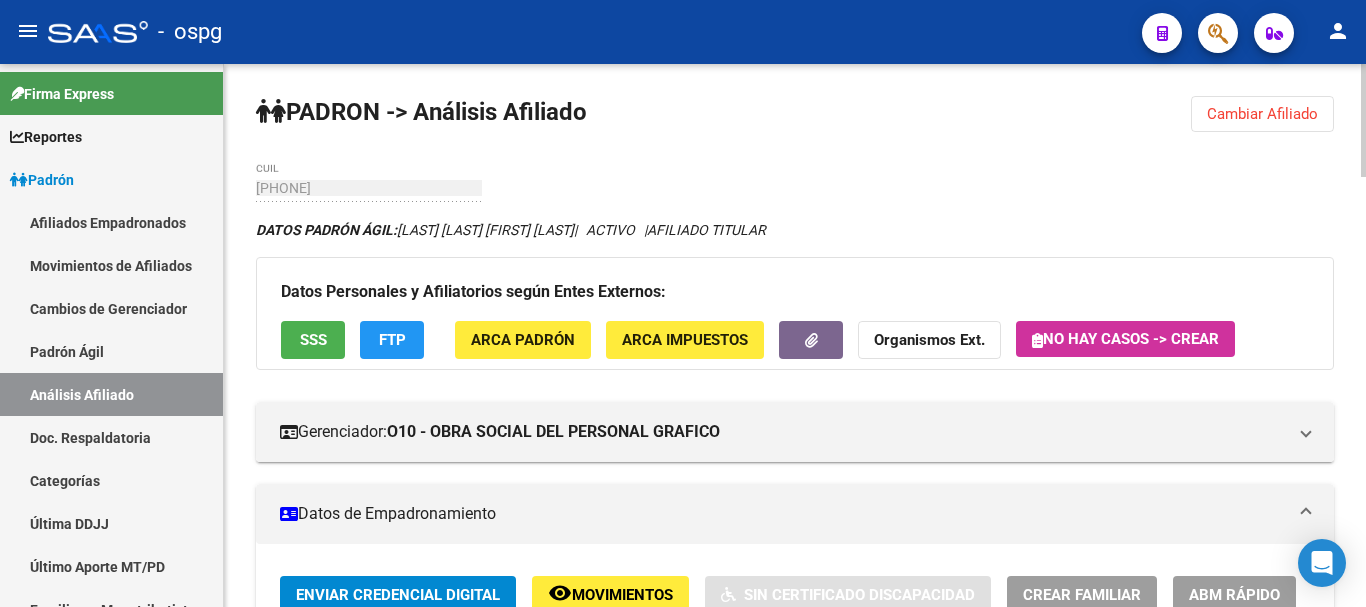click 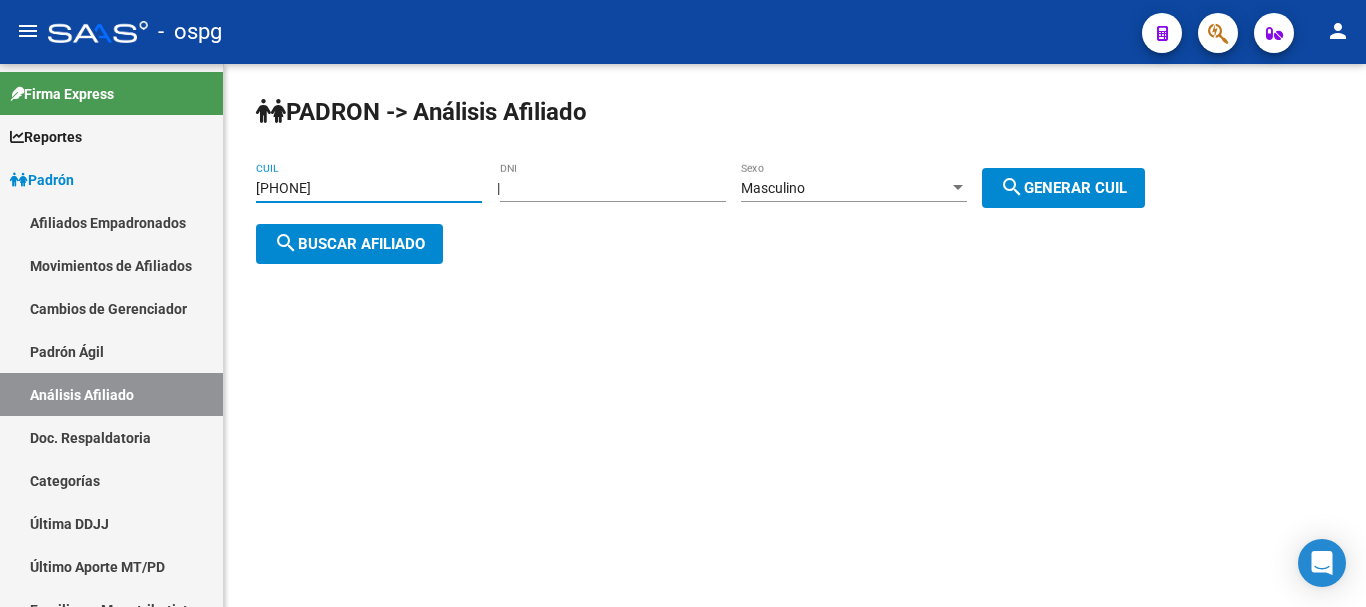 drag, startPoint x: 292, startPoint y: 178, endPoint x: 270, endPoint y: 189, distance: 24.596748 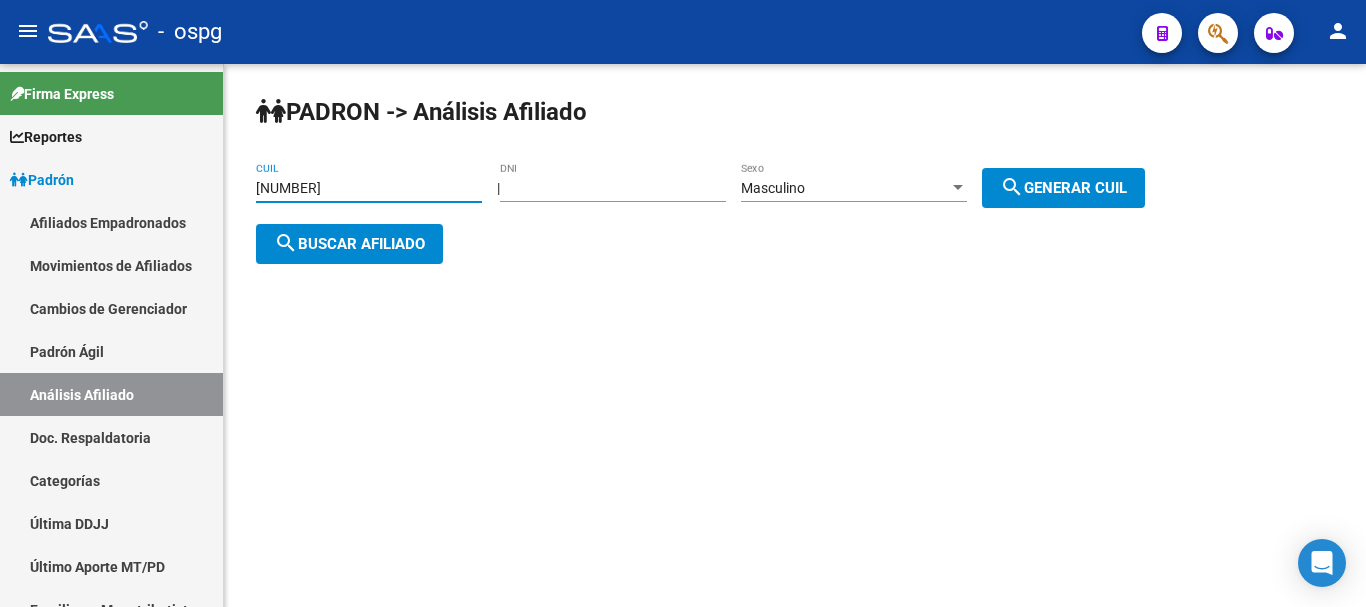 click on "search  Buscar afiliado" 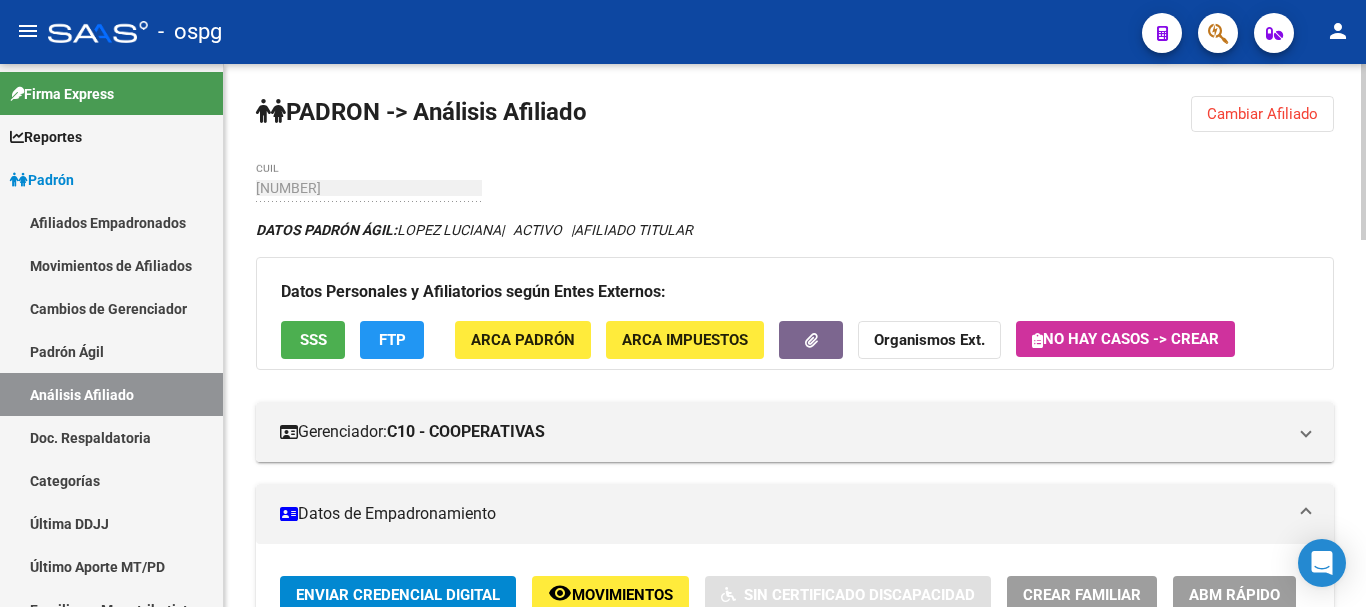 click on "SSS" 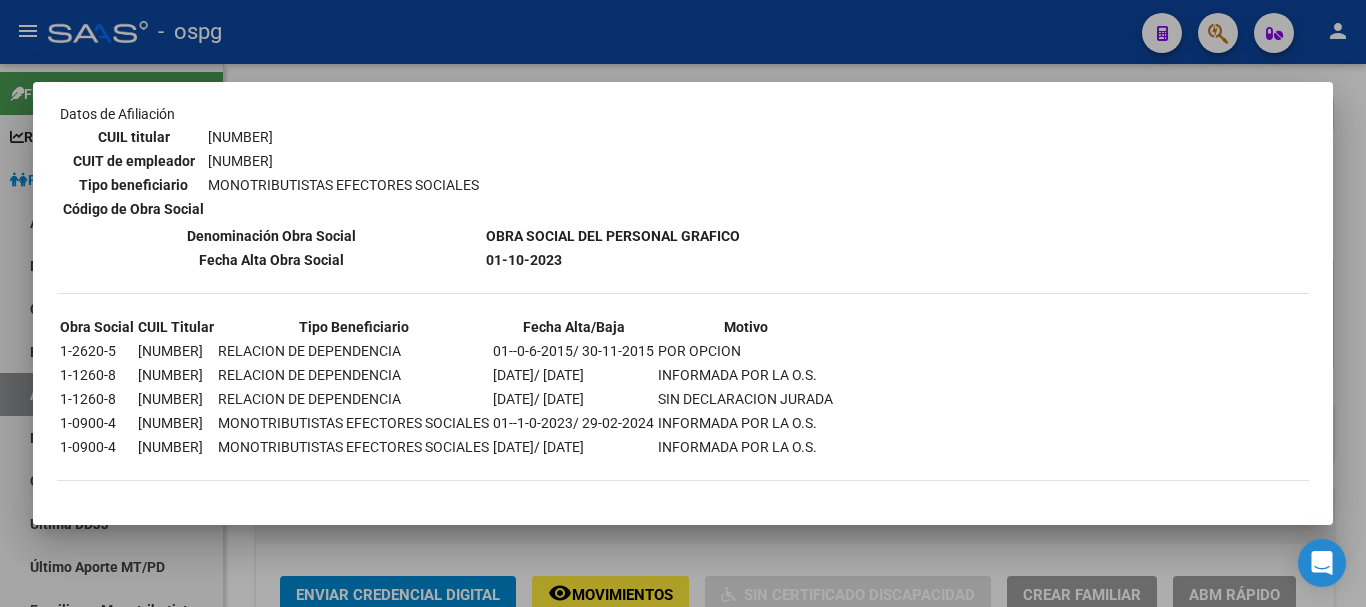 scroll, scrollTop: 0, scrollLeft: 0, axis: both 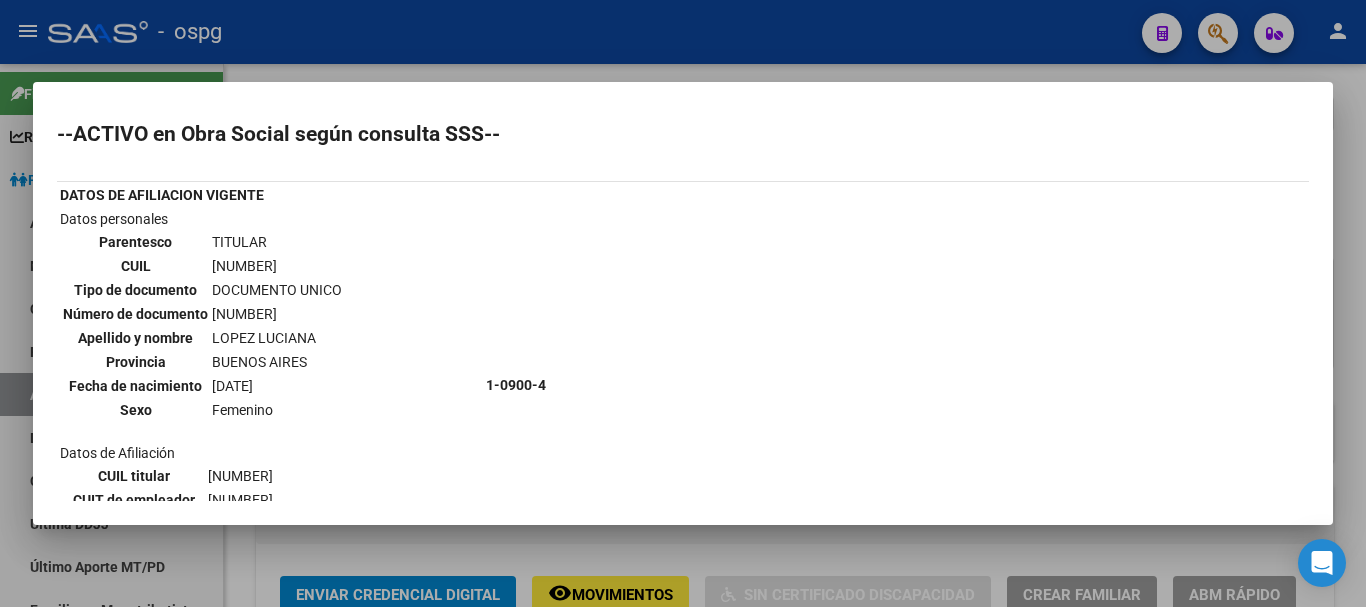 click at bounding box center (683, 303) 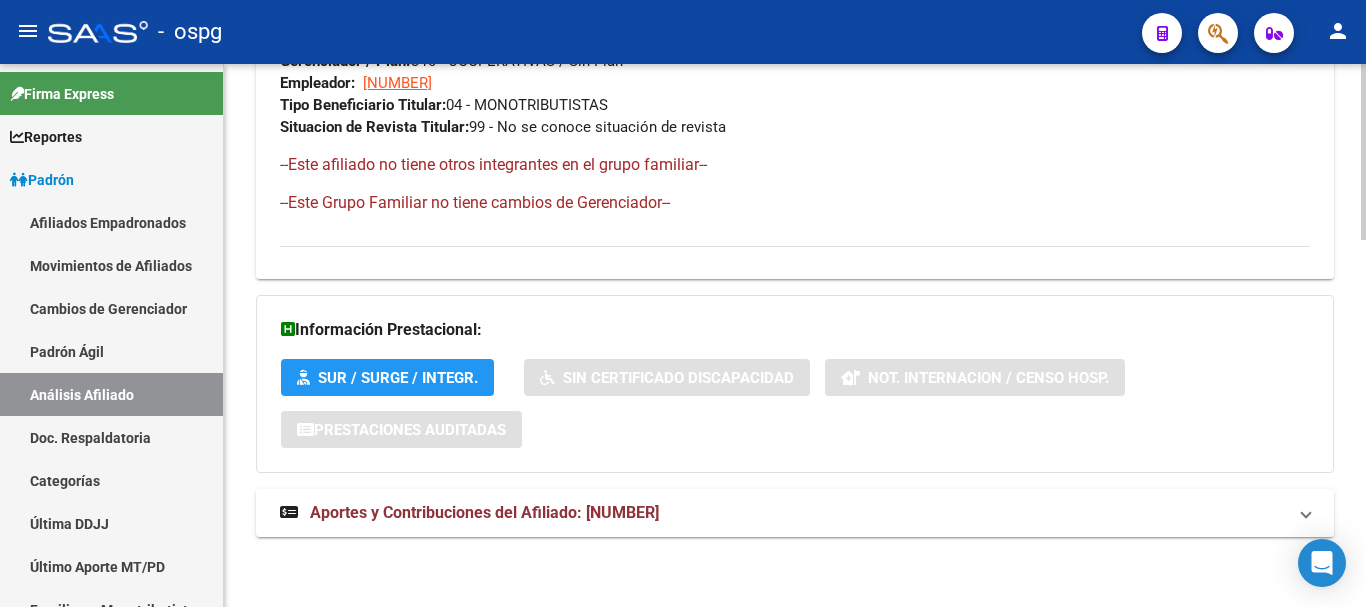 click on "Aportes y Contribuciones del Afiliado: [NUMBER]" at bounding box center (484, 512) 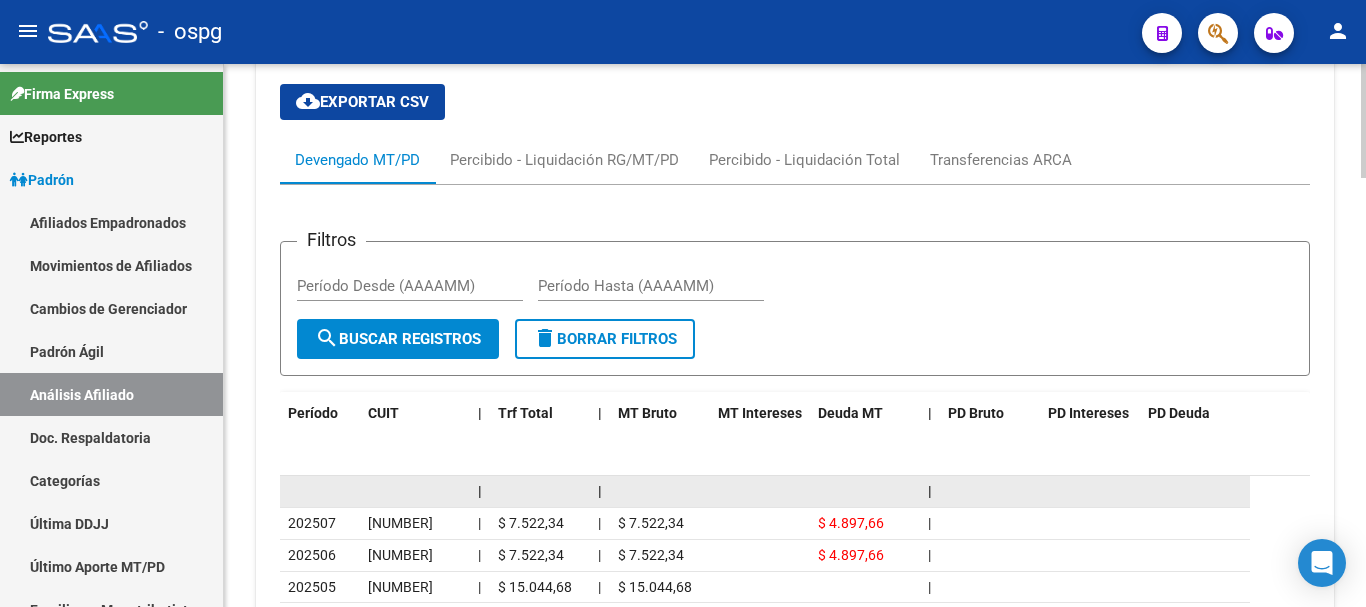 scroll, scrollTop: 1751, scrollLeft: 0, axis: vertical 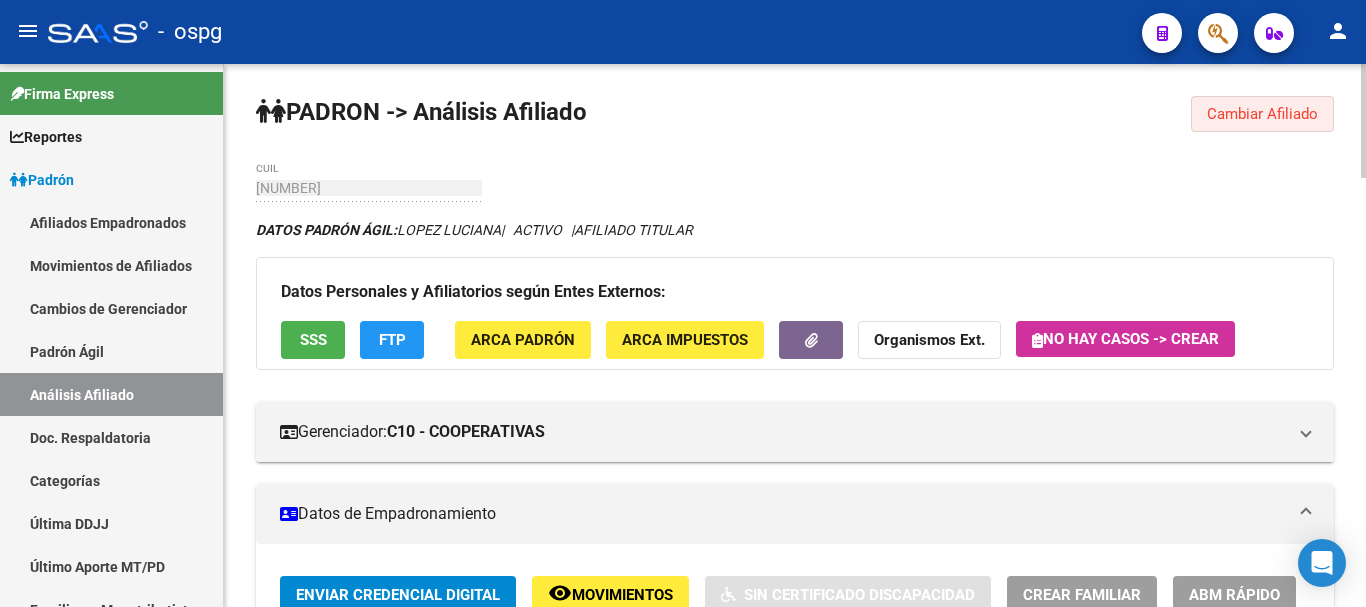click on "Cambiar Afiliado" 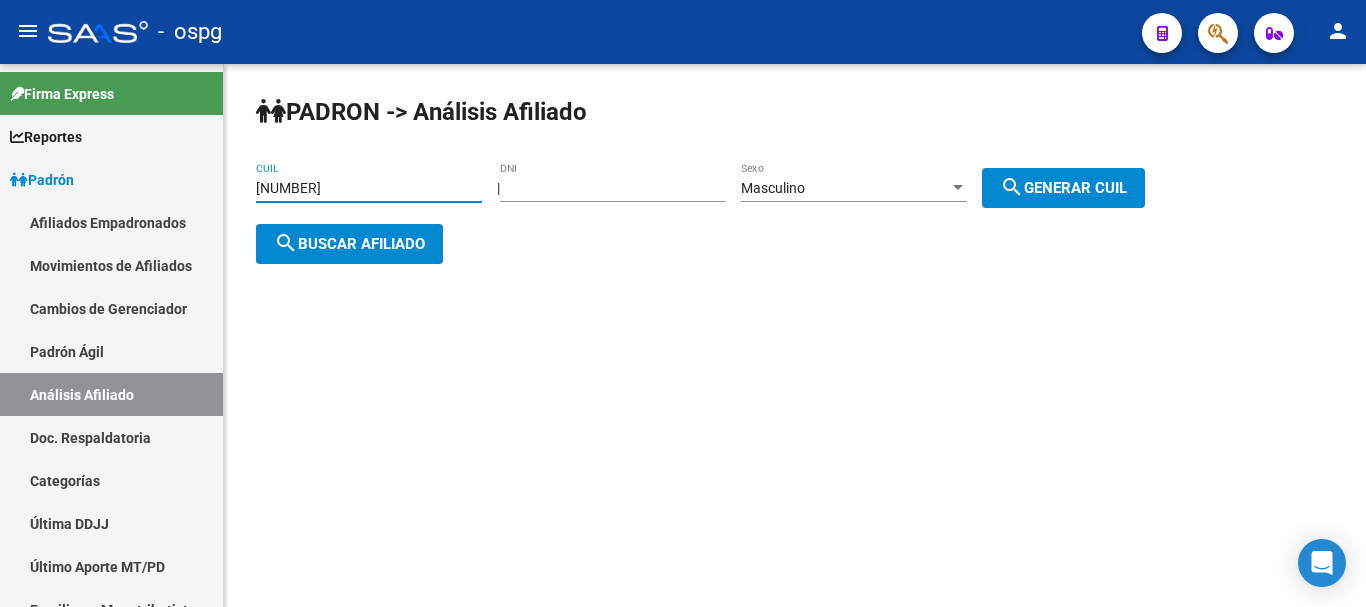 drag, startPoint x: 407, startPoint y: 184, endPoint x: 273, endPoint y: 185, distance: 134.00374 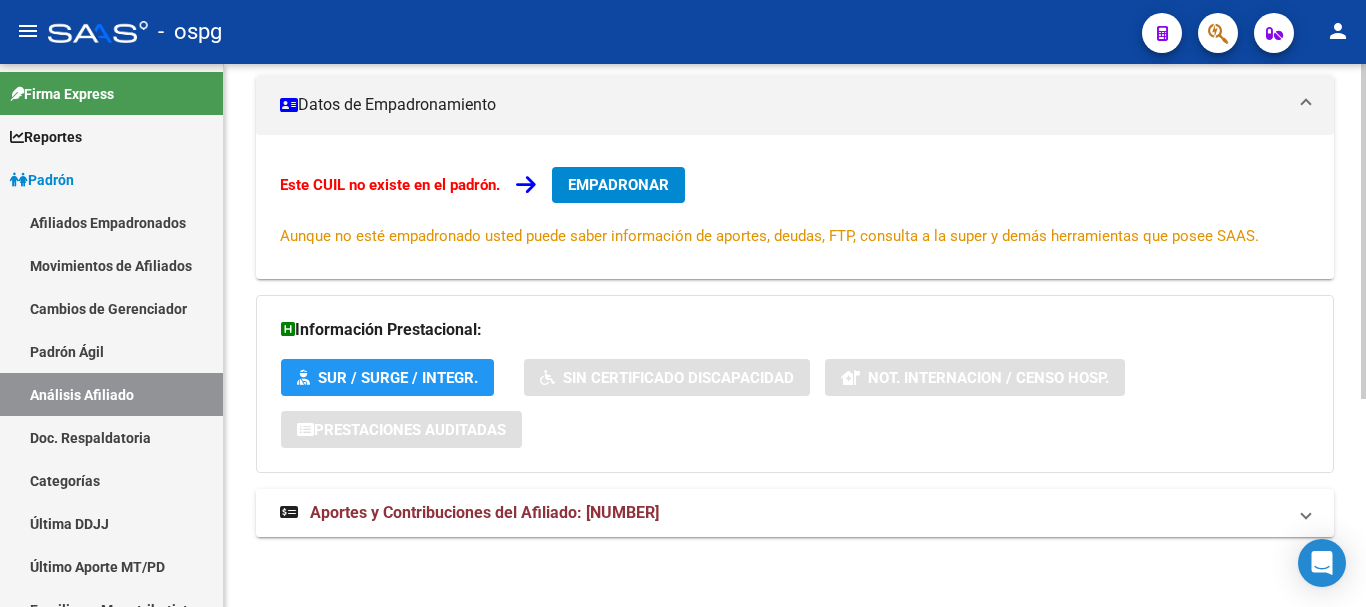 click on "Aportes y Contribuciones del Afiliado: [NUMBER]" at bounding box center [484, 512] 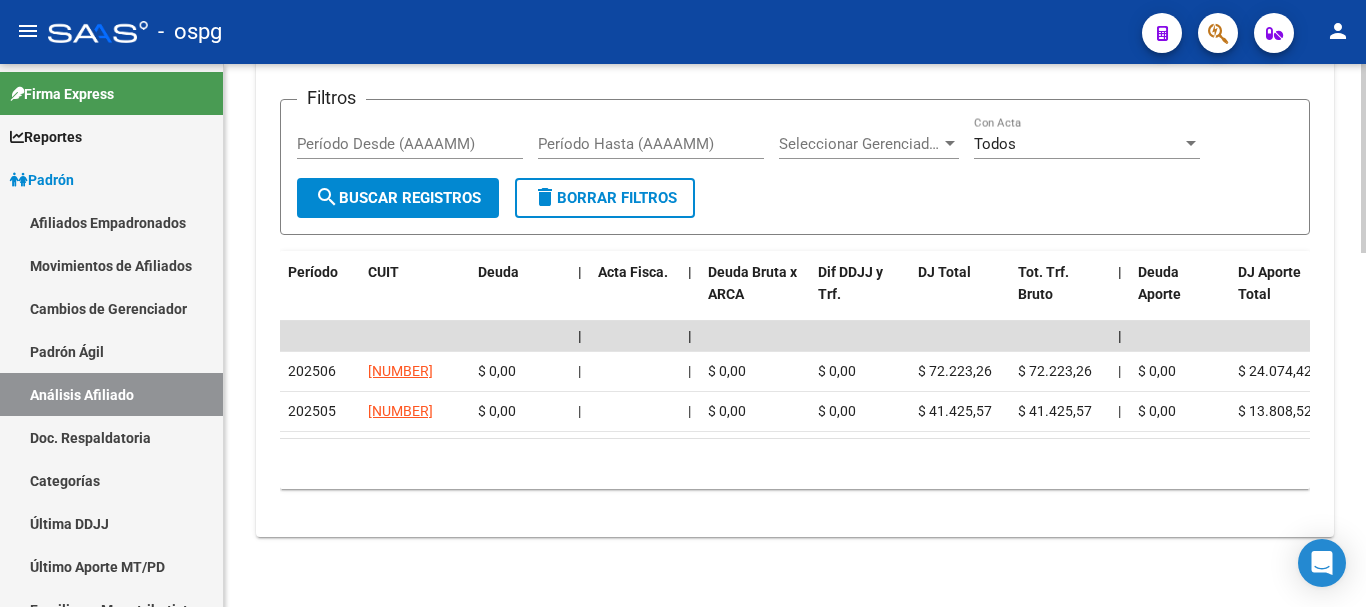 scroll, scrollTop: 1014, scrollLeft: 0, axis: vertical 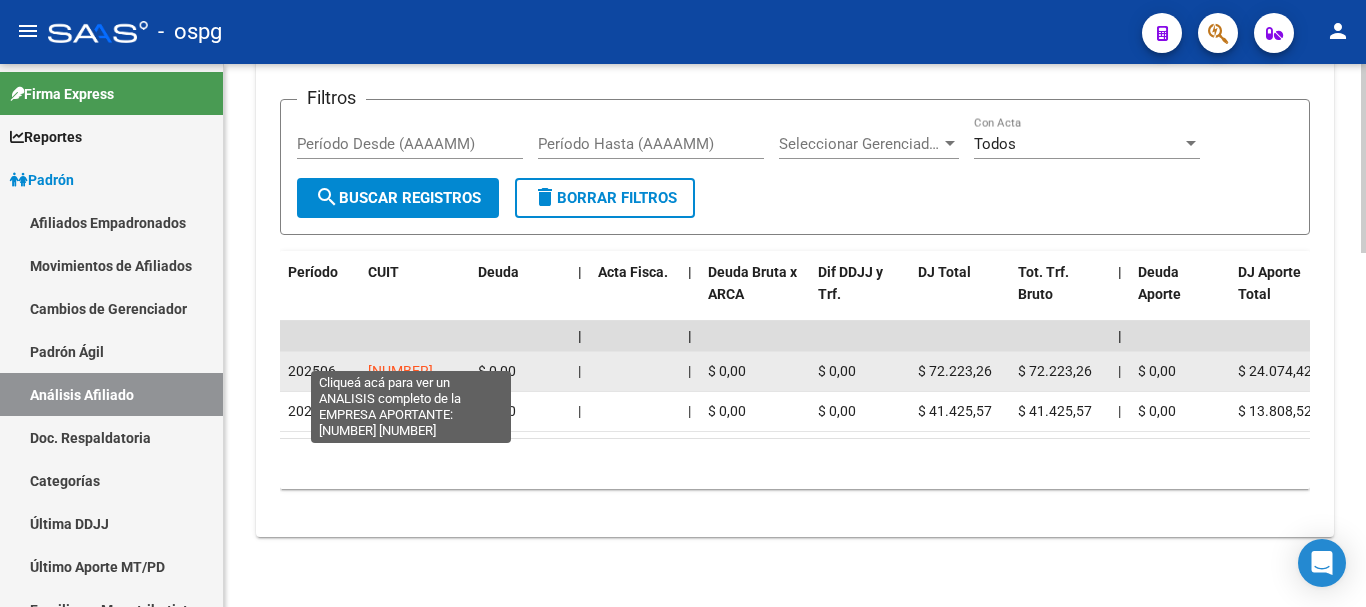 click on "[NUMBER]" 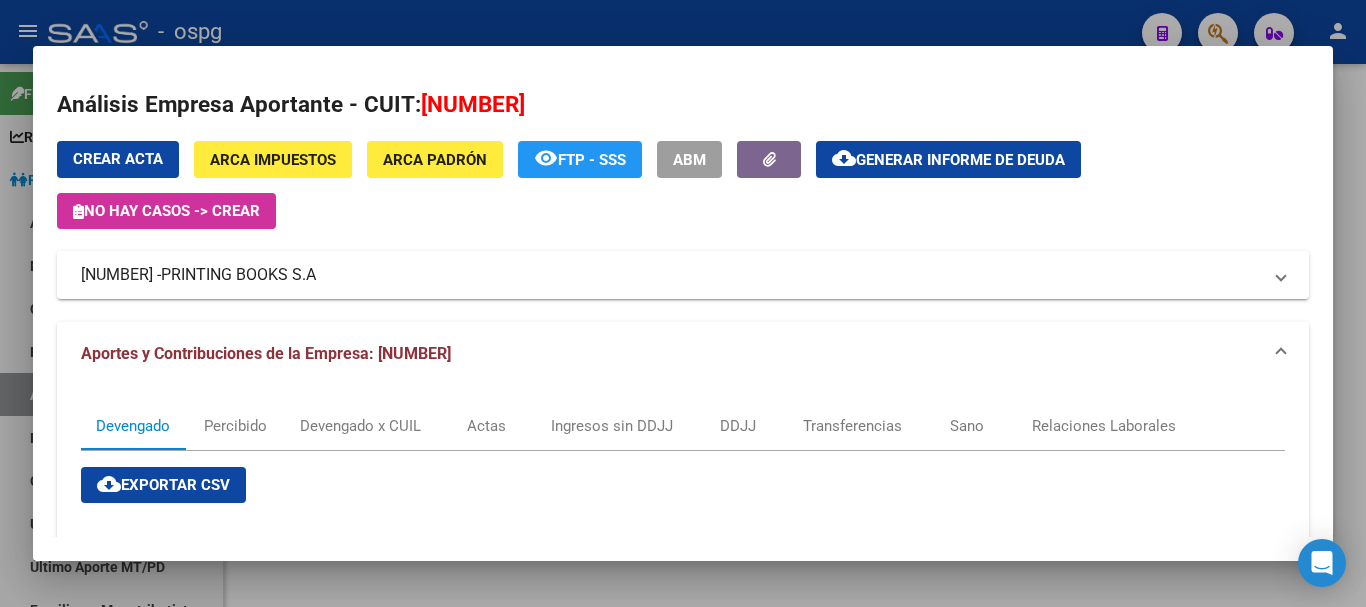 click at bounding box center (683, 303) 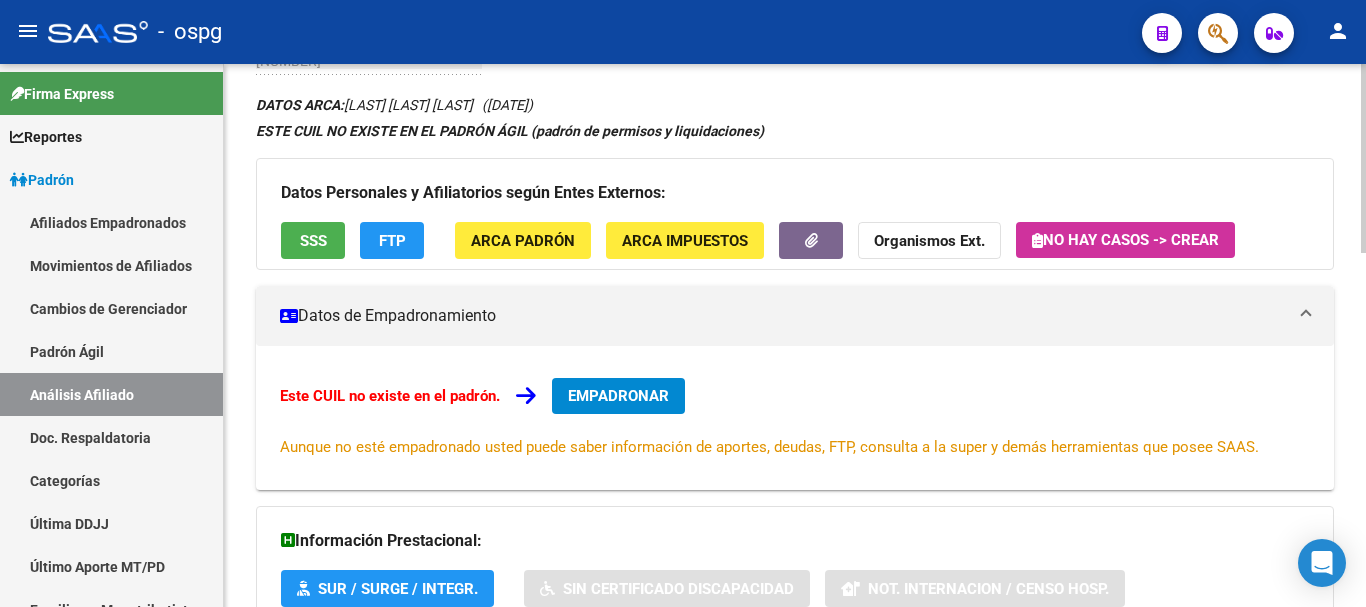 scroll, scrollTop: 0, scrollLeft: 0, axis: both 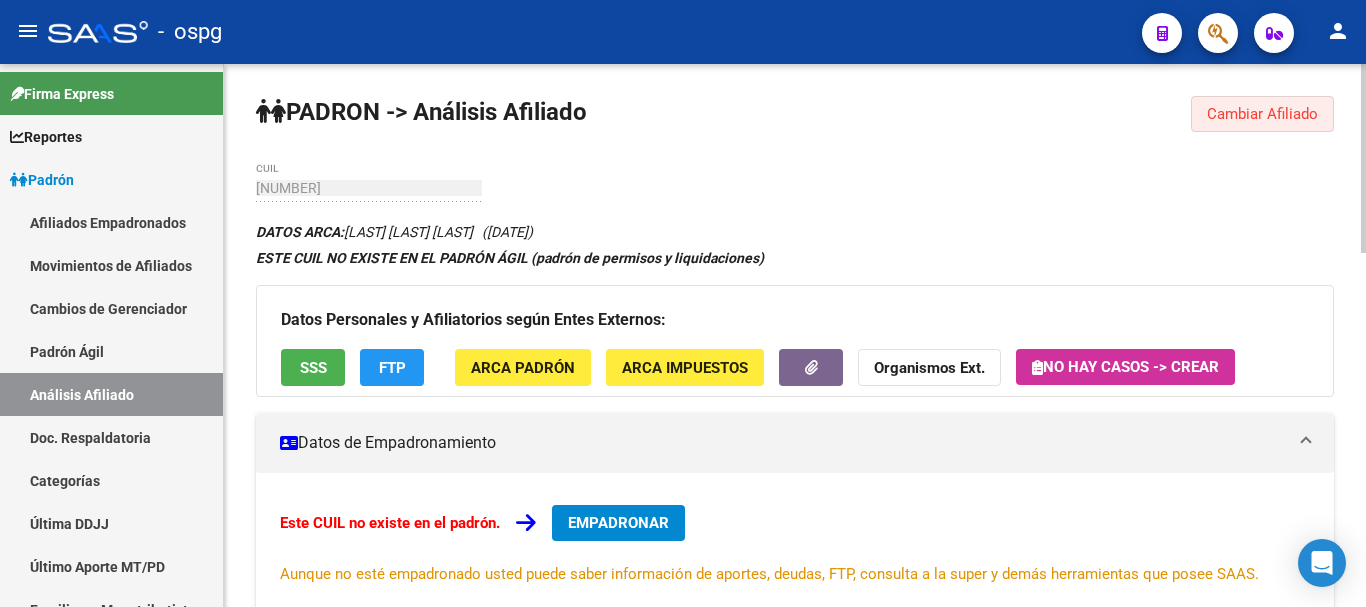 drag, startPoint x: 1282, startPoint y: 111, endPoint x: 730, endPoint y: 105, distance: 552.0326 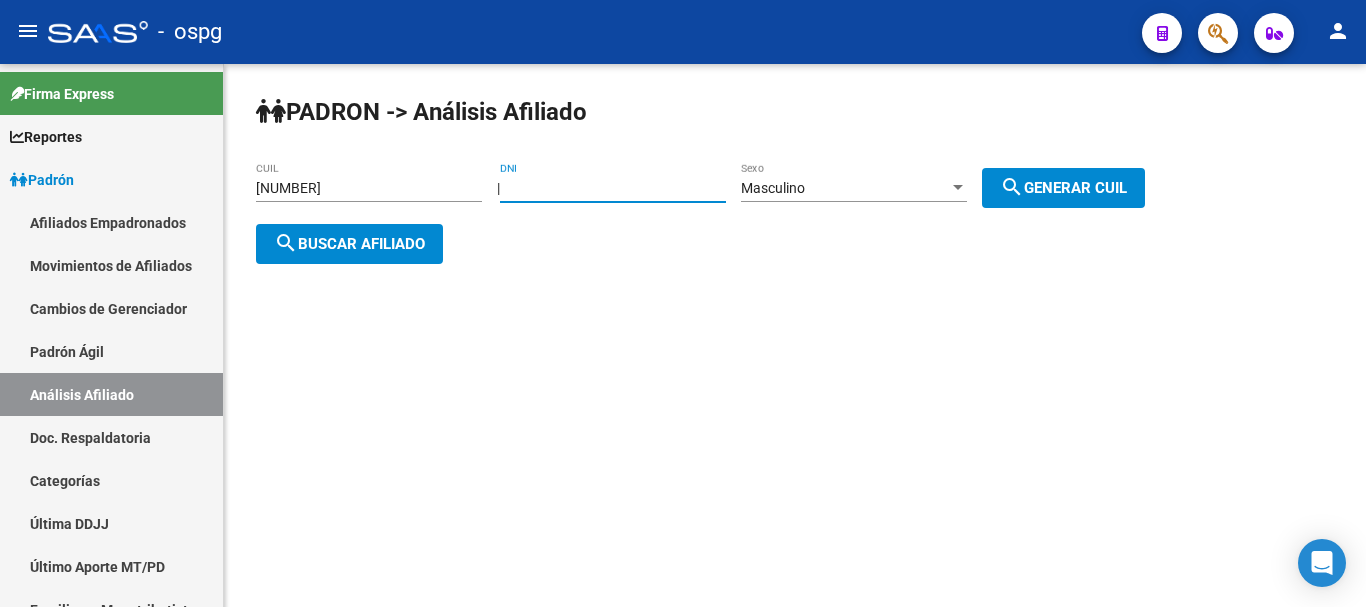 drag, startPoint x: 608, startPoint y: 192, endPoint x: 631, endPoint y: 208, distance: 28.01785 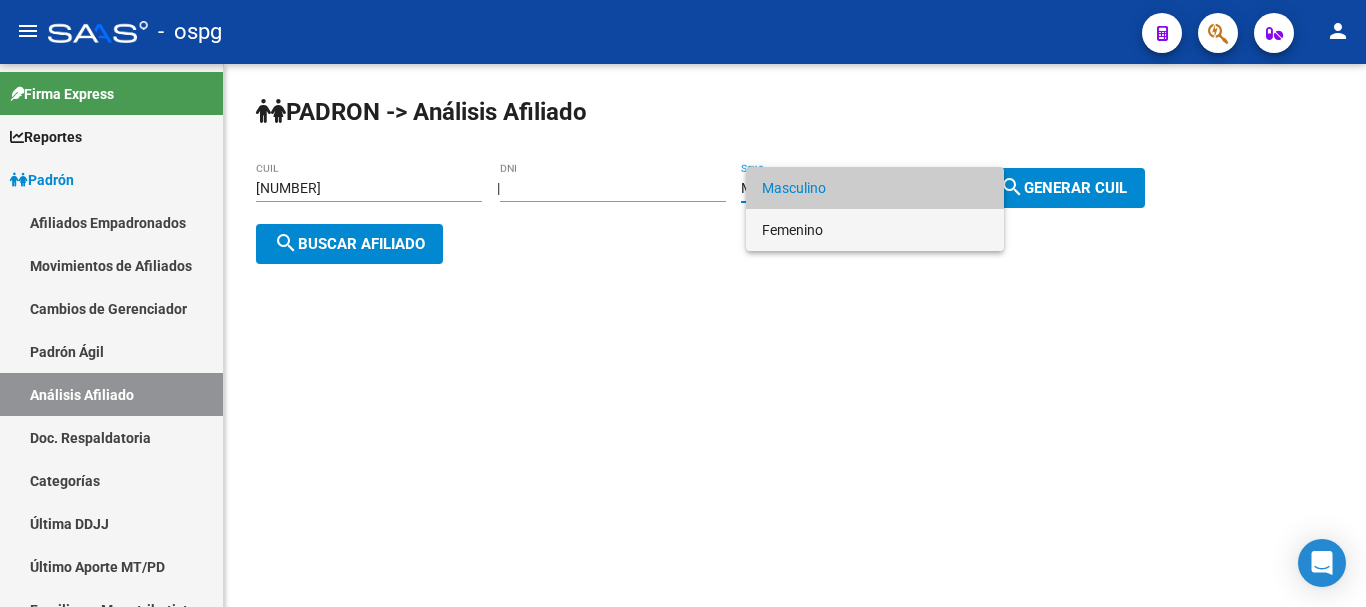 drag, startPoint x: 830, startPoint y: 221, endPoint x: 861, endPoint y: 221, distance: 31 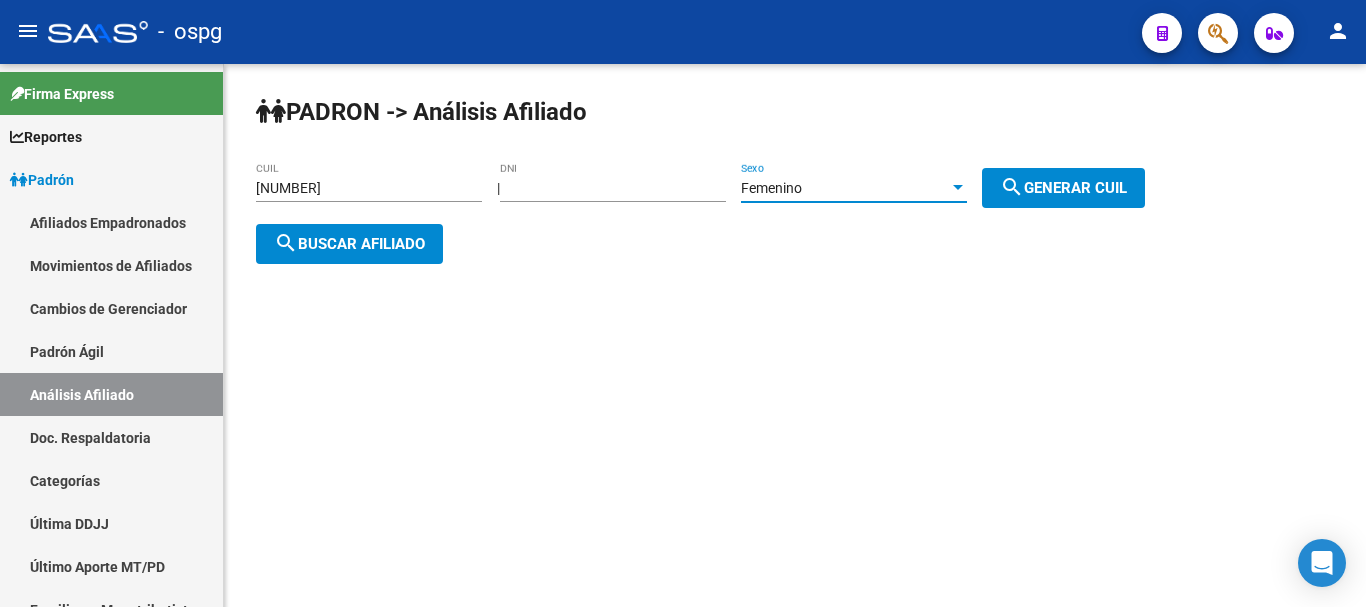 drag, startPoint x: 1105, startPoint y: 179, endPoint x: 785, endPoint y: 289, distance: 338.37848 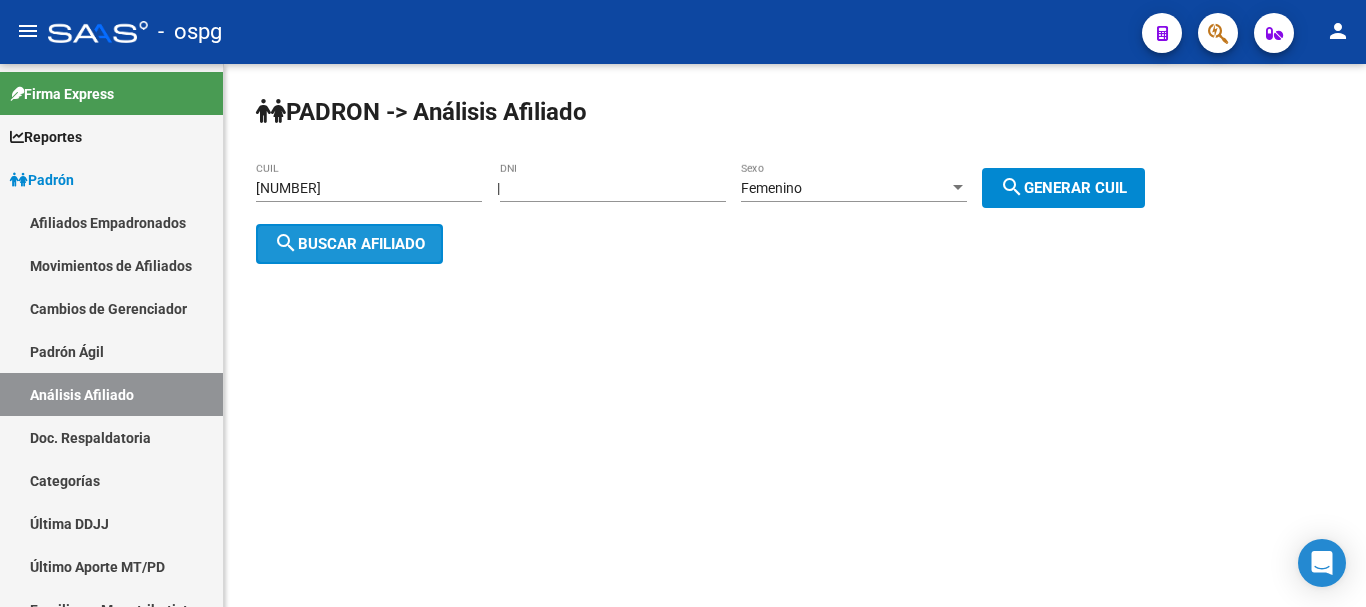 click on "search  Buscar afiliado" 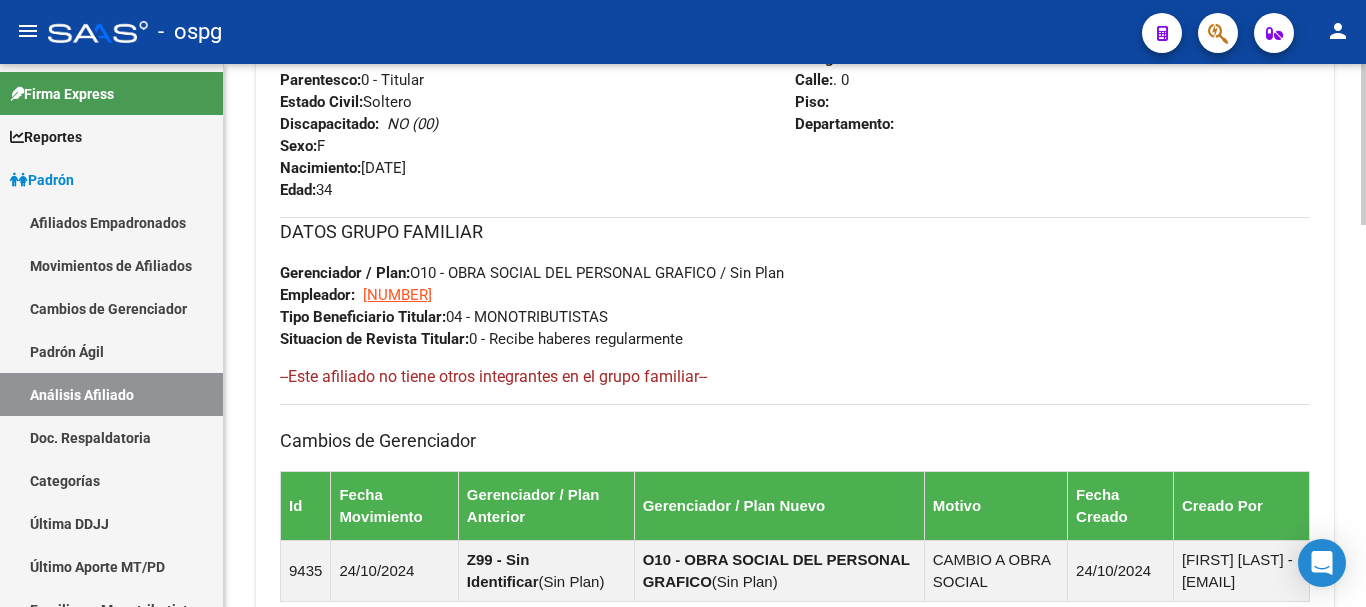 scroll, scrollTop: 1288, scrollLeft: 0, axis: vertical 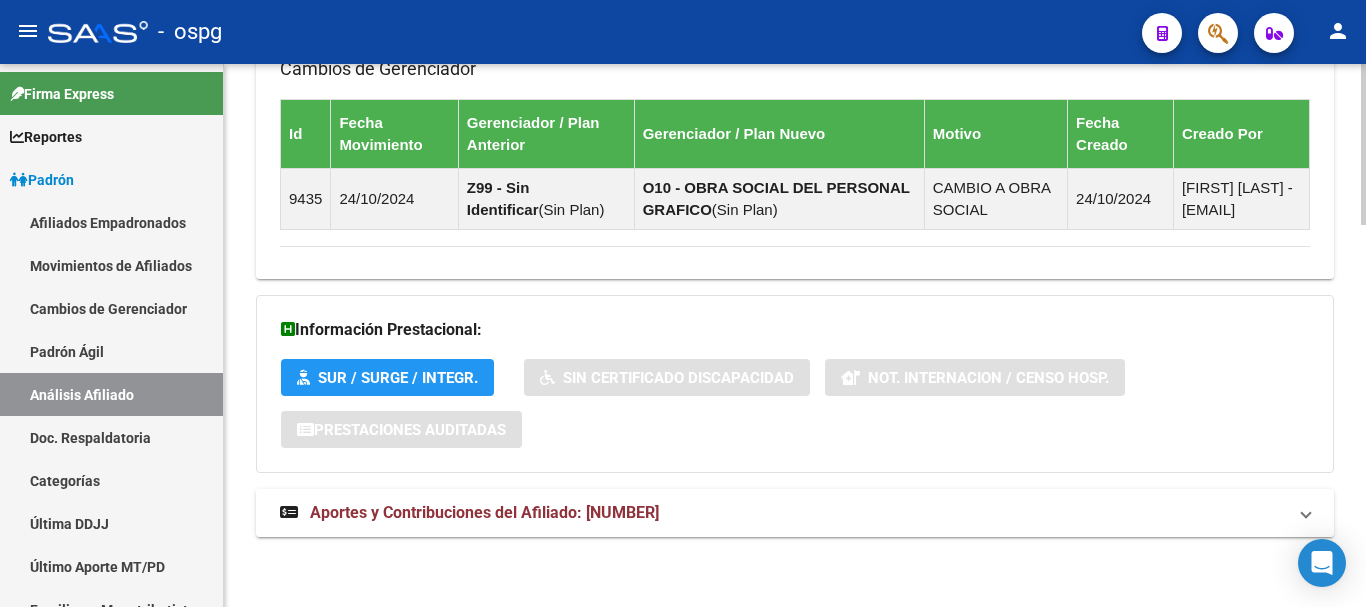 click on "Aportes y Contribuciones del Afiliado: [NUMBER]" at bounding box center (484, 512) 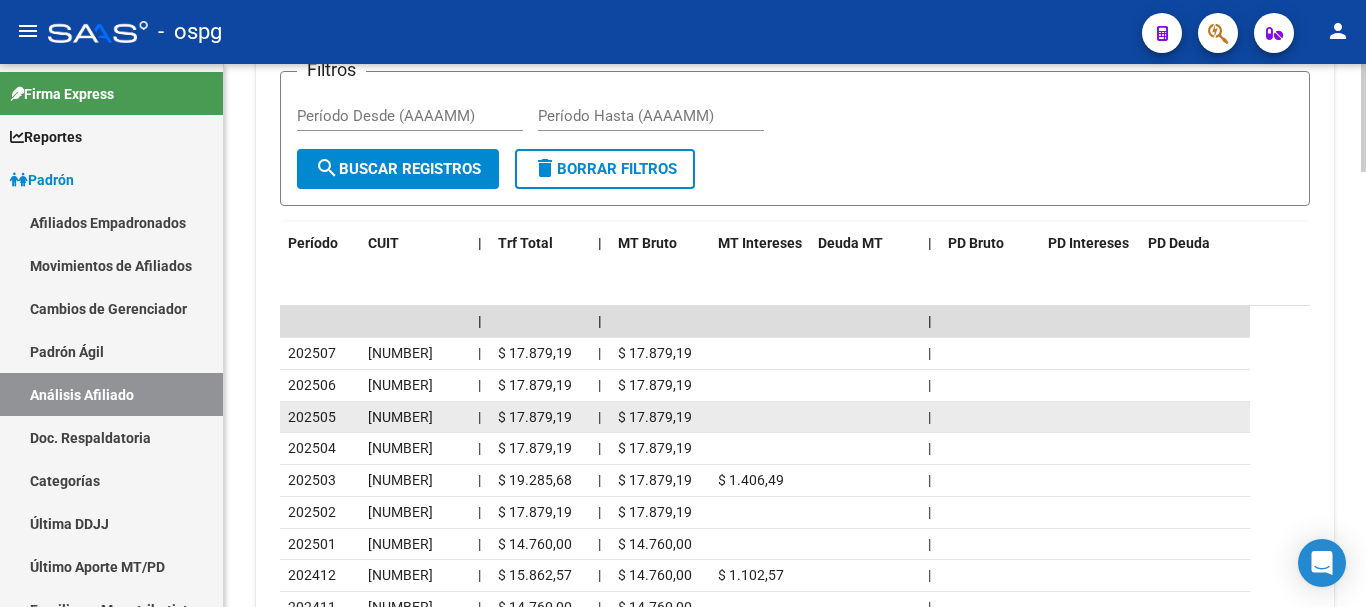 scroll, scrollTop: 2088, scrollLeft: 0, axis: vertical 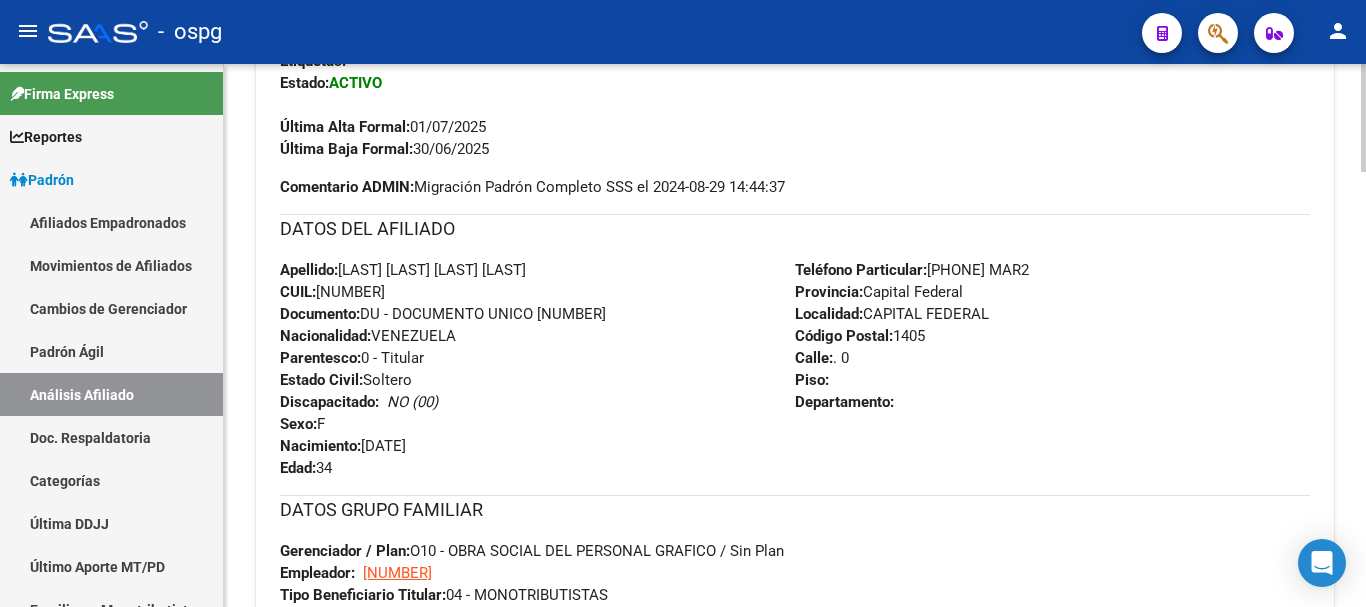 drag, startPoint x: 1360, startPoint y: 265, endPoint x: 1365, endPoint y: 161, distance: 104.120125 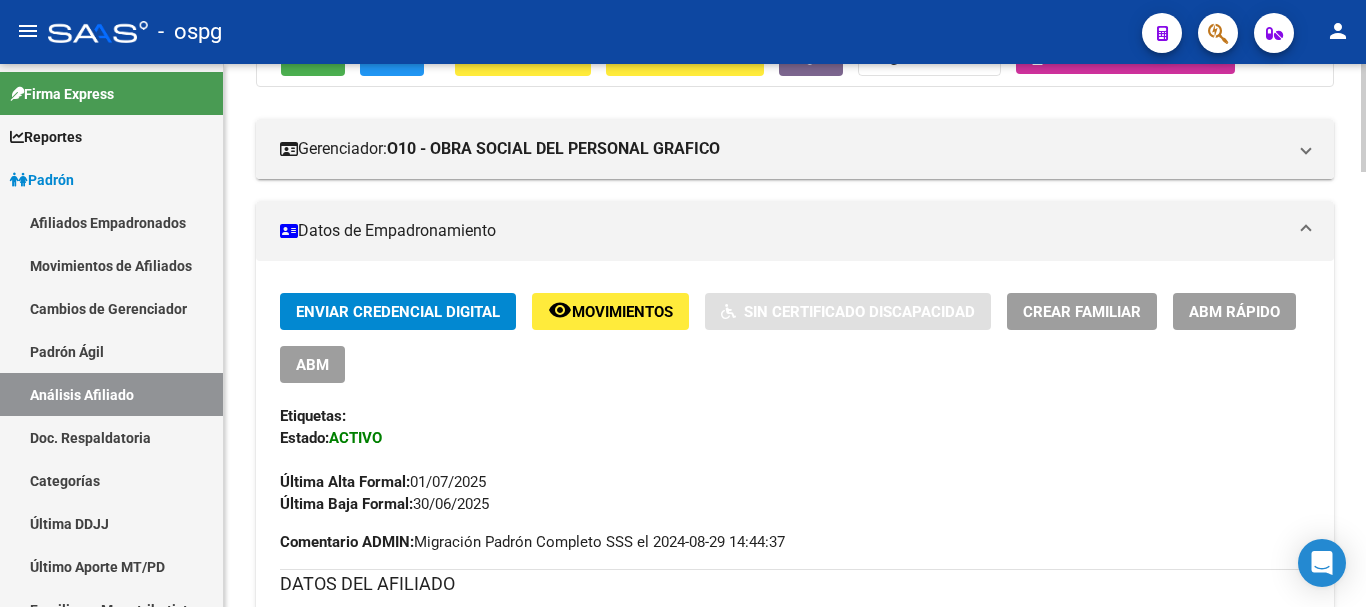 scroll, scrollTop: 0, scrollLeft: 0, axis: both 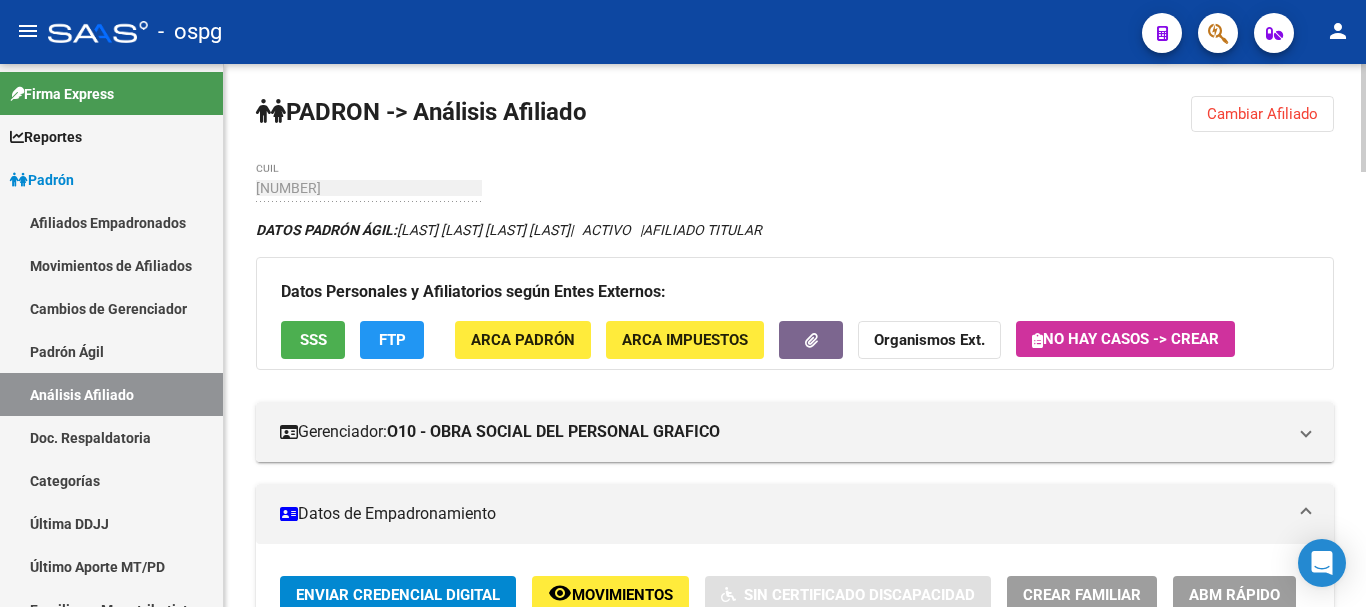 click 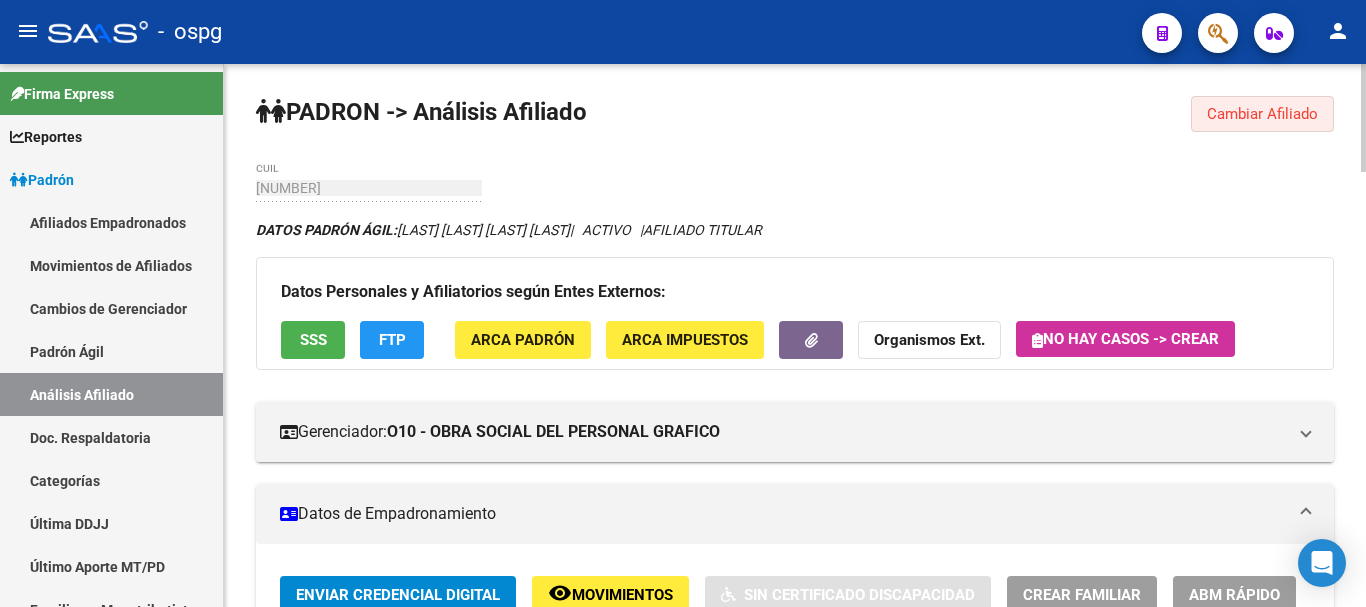 click on "Cambiar Afiliado" 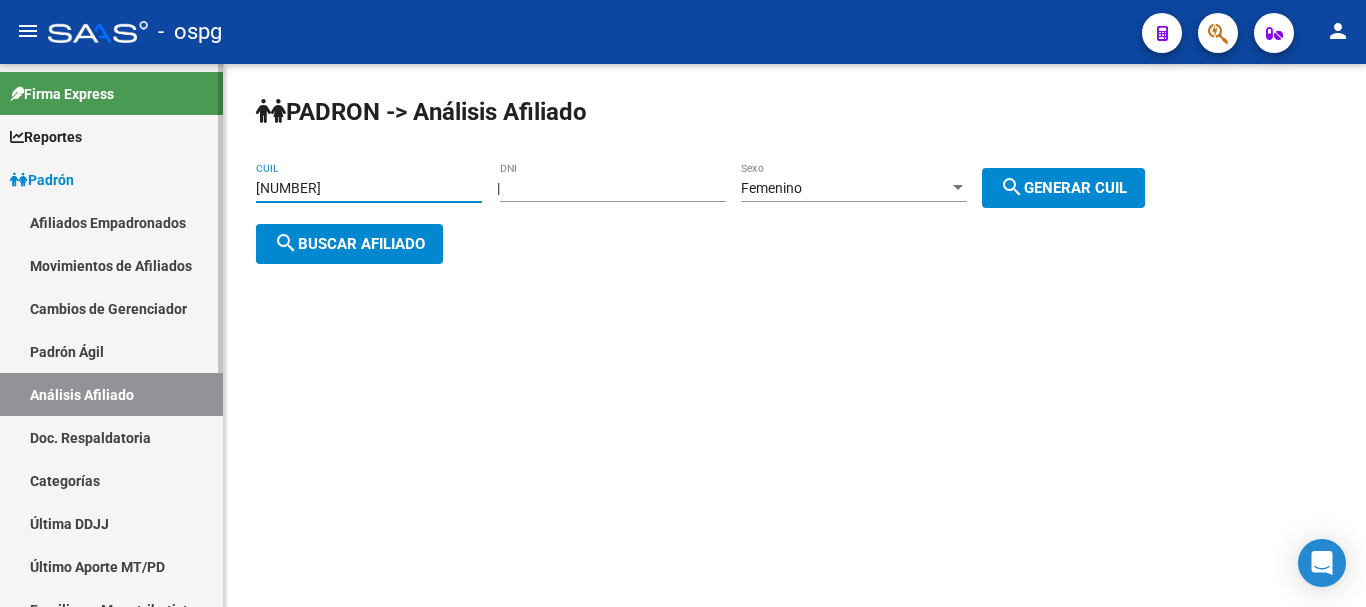 drag, startPoint x: 411, startPoint y: 180, endPoint x: 157, endPoint y: 177, distance: 254.01772 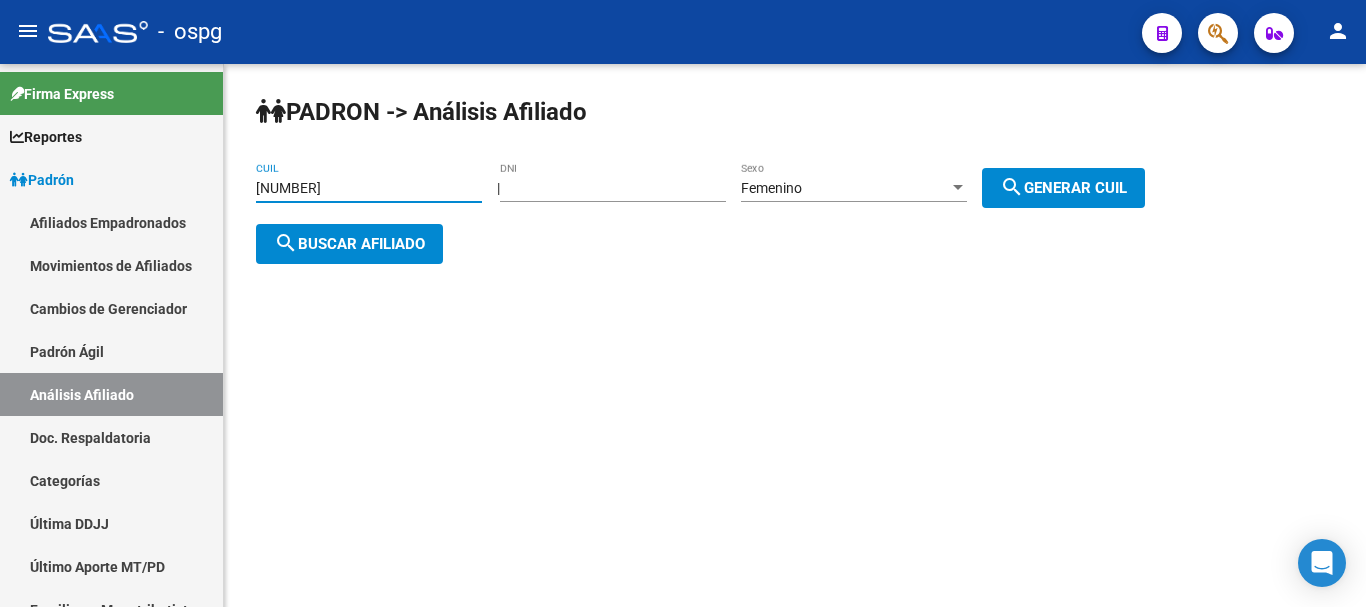 drag, startPoint x: 347, startPoint y: 174, endPoint x: 375, endPoint y: 190, distance: 32.24903 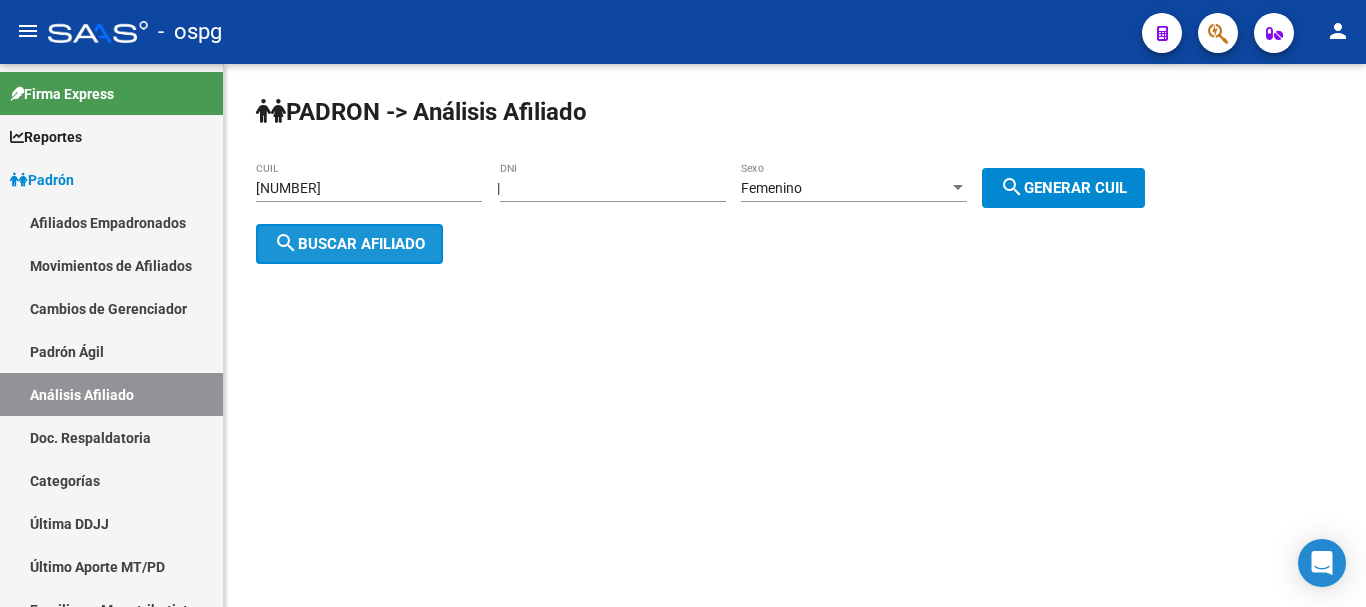 click on "search  Buscar afiliado" 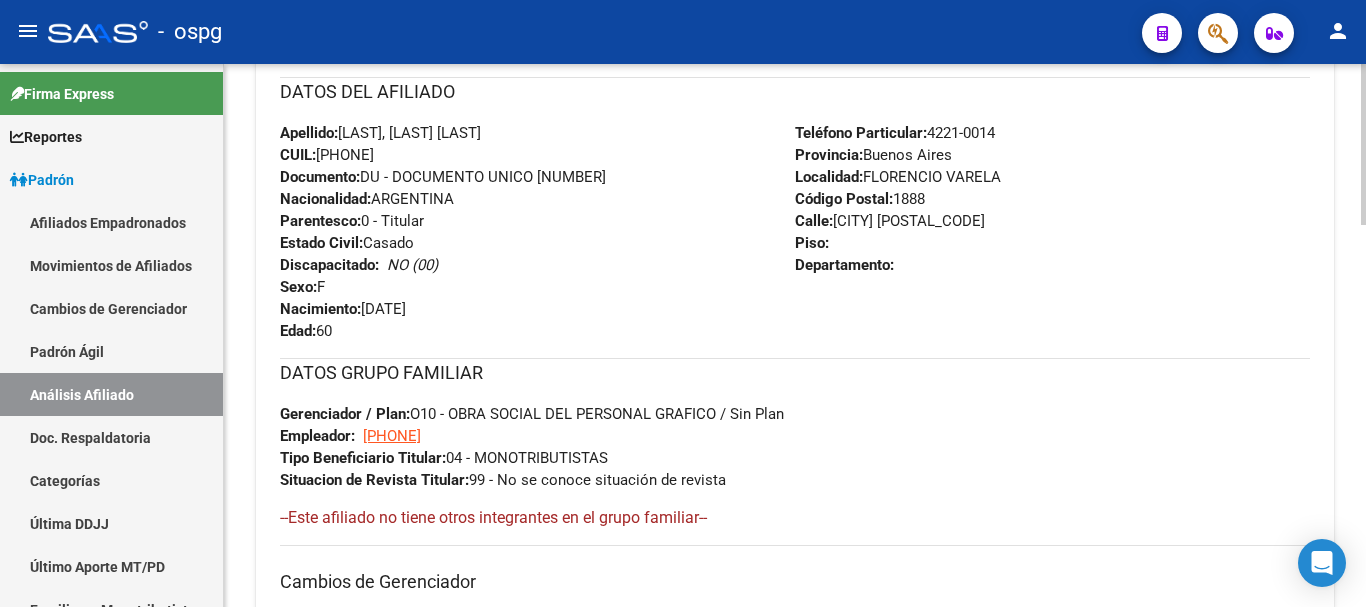 scroll, scrollTop: 1288, scrollLeft: 0, axis: vertical 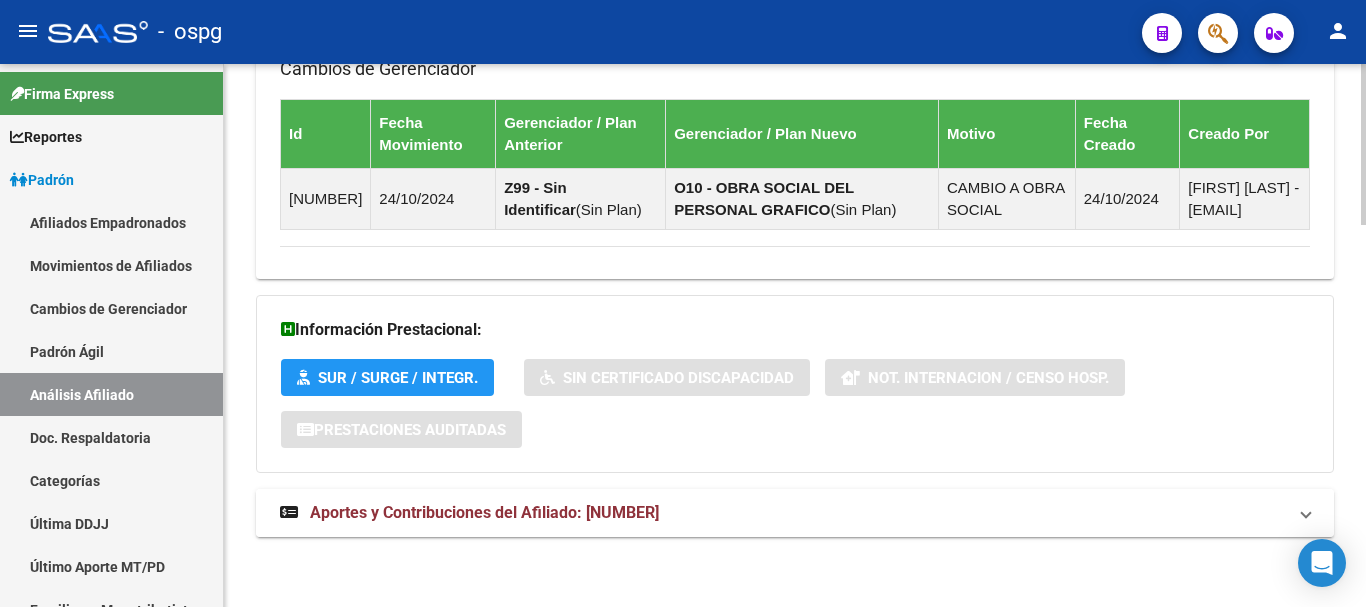 click on "Aportes y Contribuciones del Afiliado: [NUMBER]" at bounding box center [484, 512] 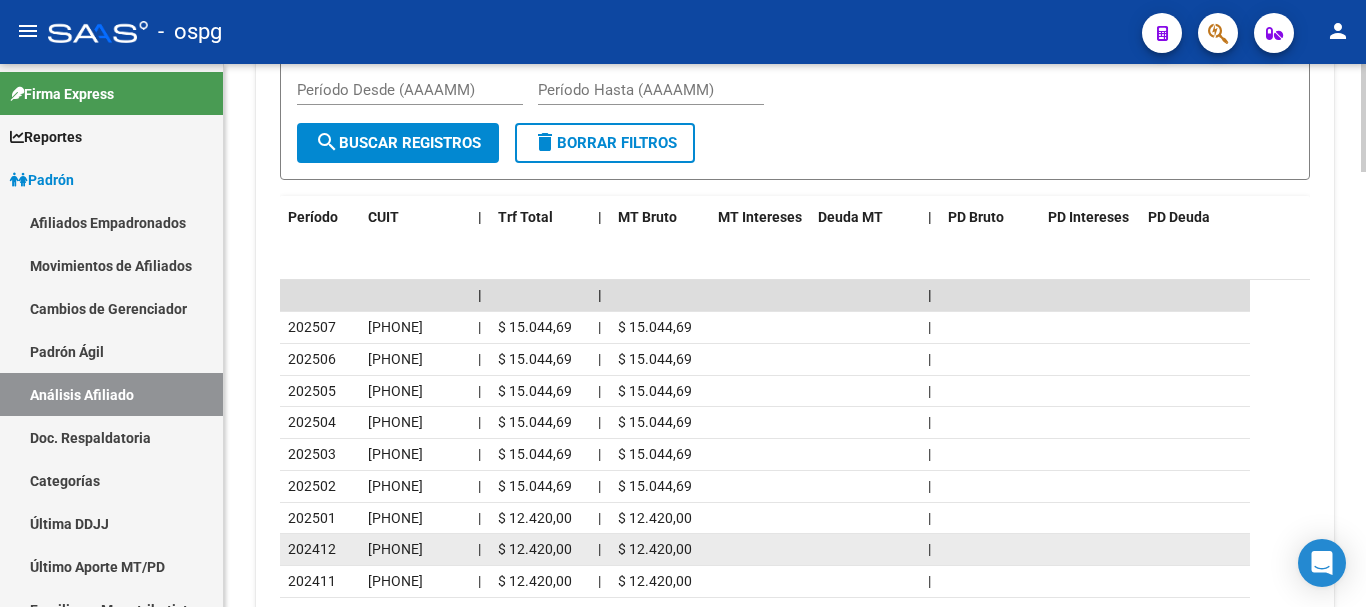 scroll, scrollTop: 2005, scrollLeft: 0, axis: vertical 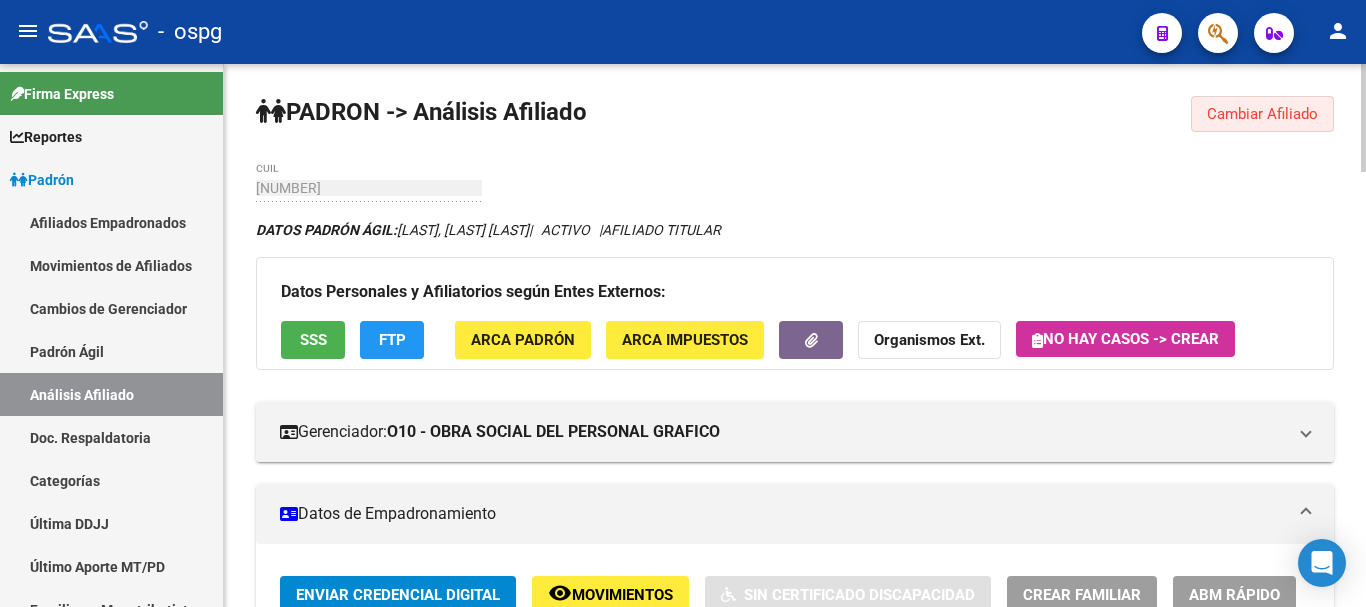 click on "Cambiar Afiliado" 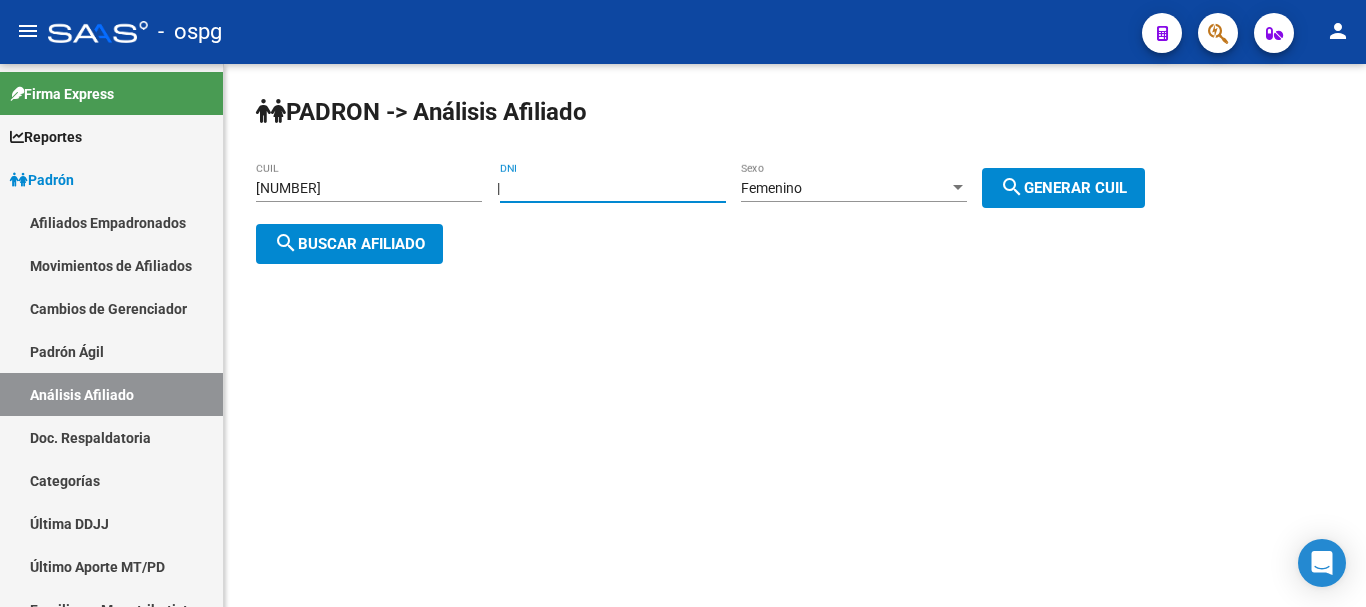 drag, startPoint x: 600, startPoint y: 190, endPoint x: 243, endPoint y: 168, distance: 357.67722 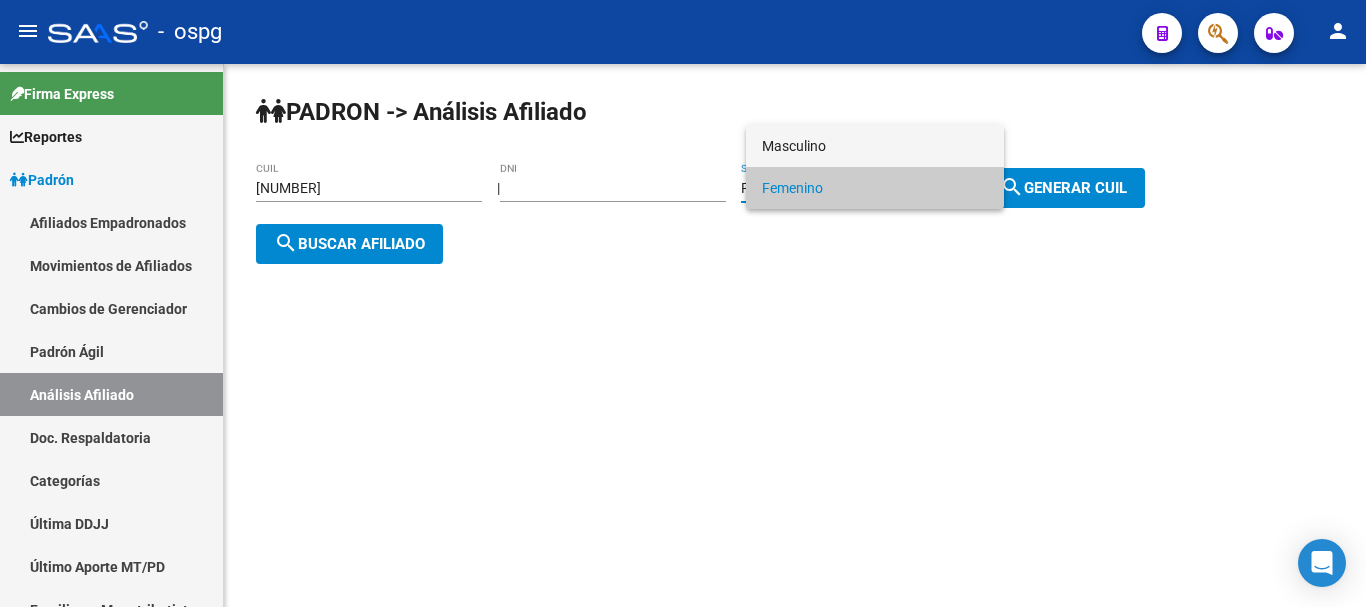 drag, startPoint x: 829, startPoint y: 155, endPoint x: 938, endPoint y: 165, distance: 109.457756 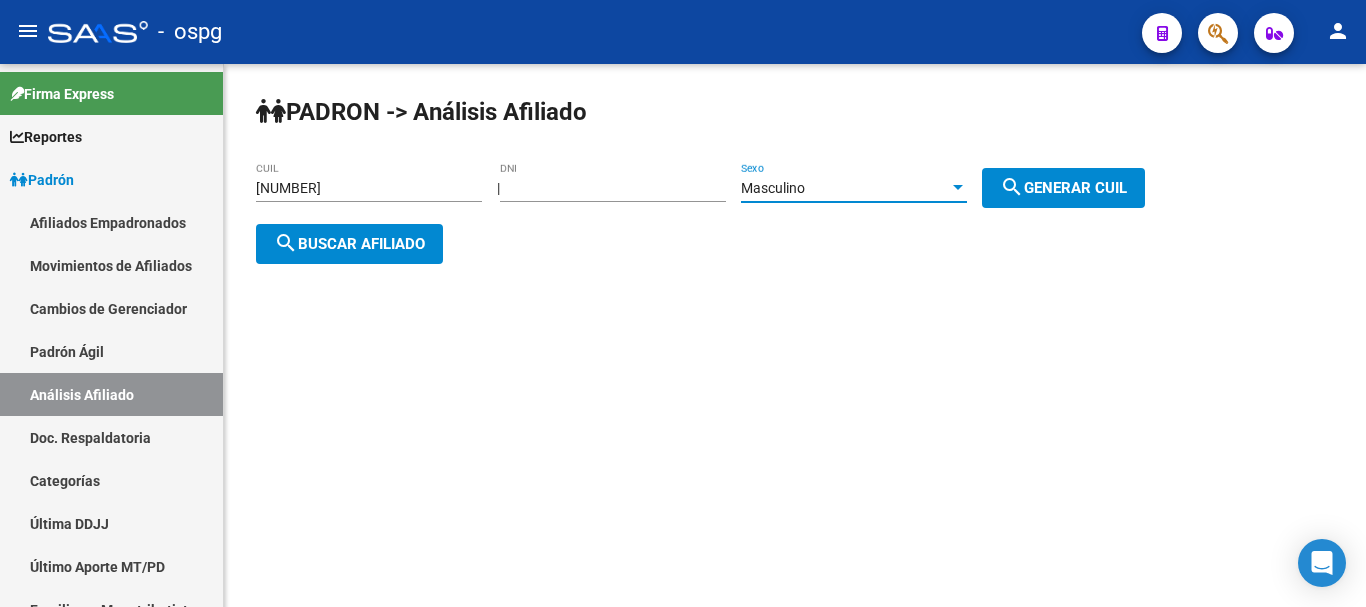 drag, startPoint x: 1085, startPoint y: 193, endPoint x: 1015, endPoint y: 198, distance: 70.178345 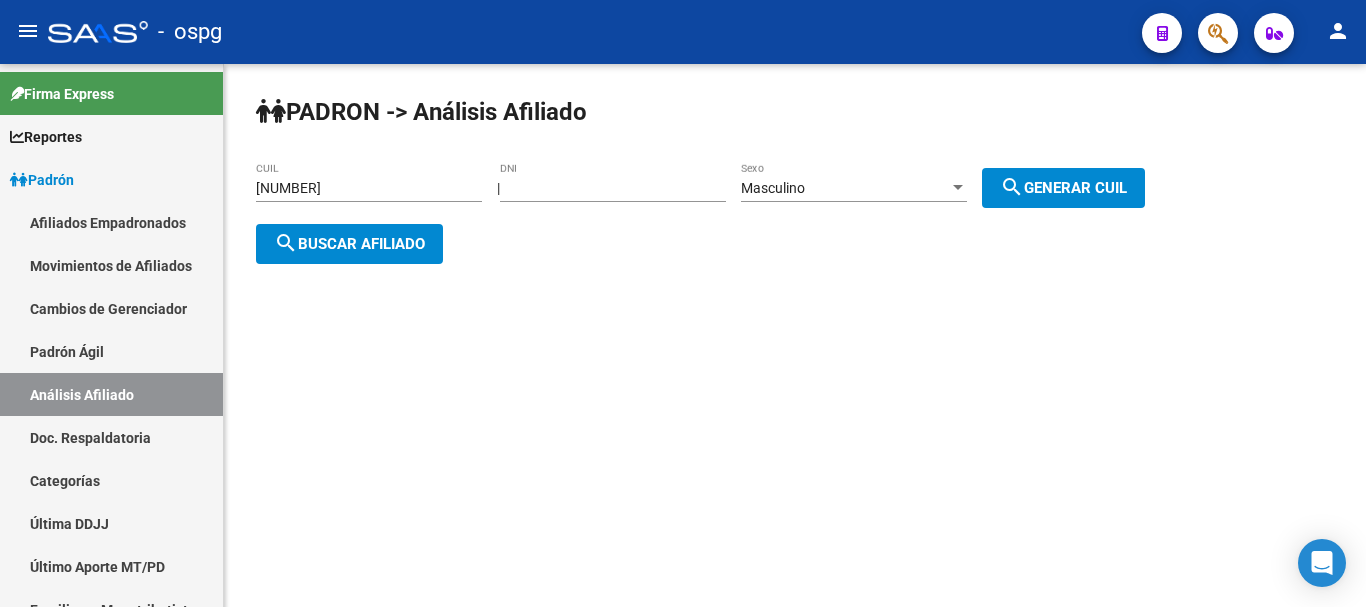 click on "search  Buscar afiliado" 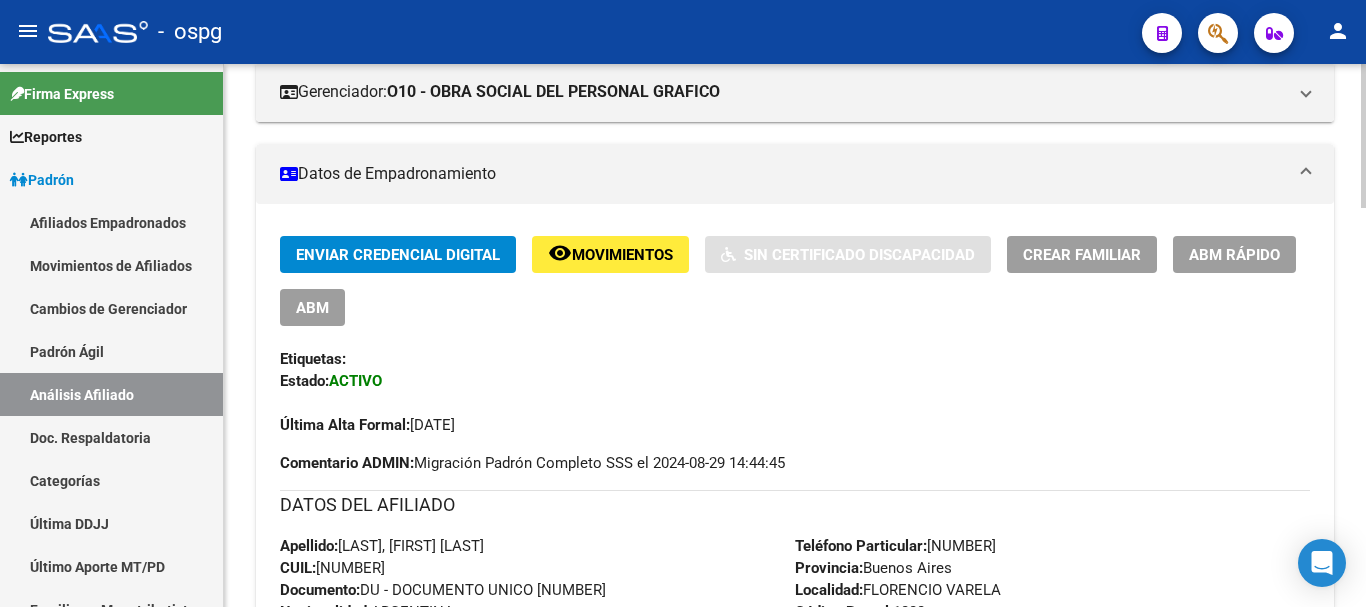 scroll, scrollTop: 400, scrollLeft: 0, axis: vertical 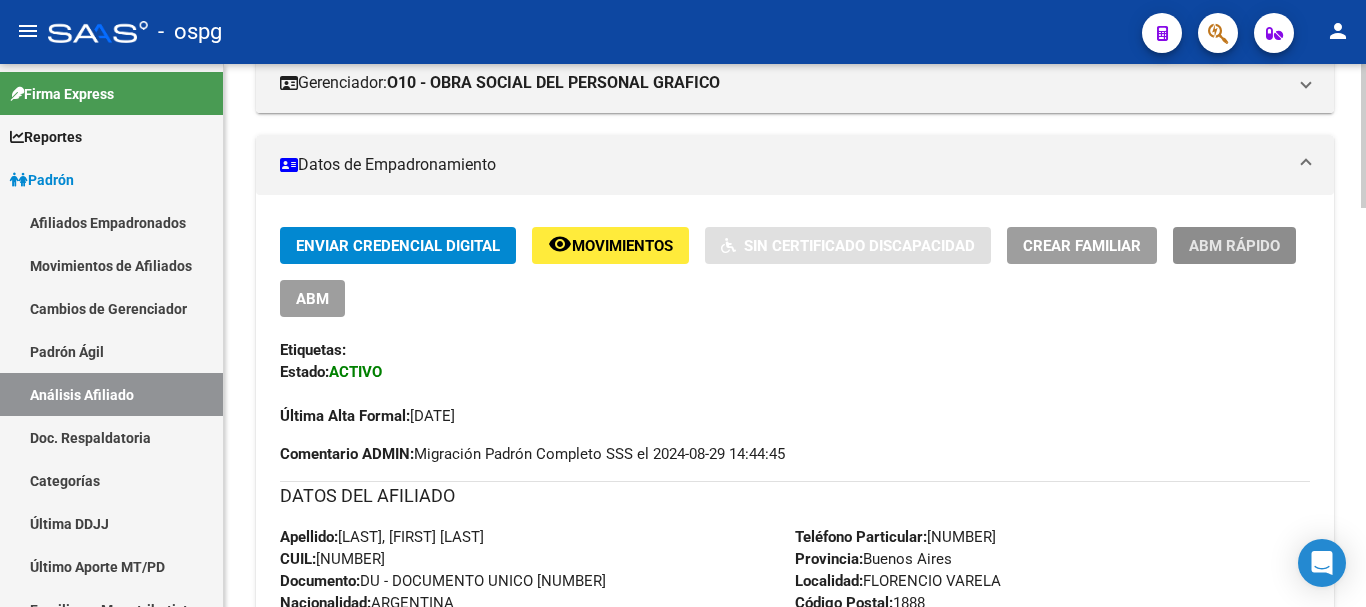 click on "ABM Rápido" 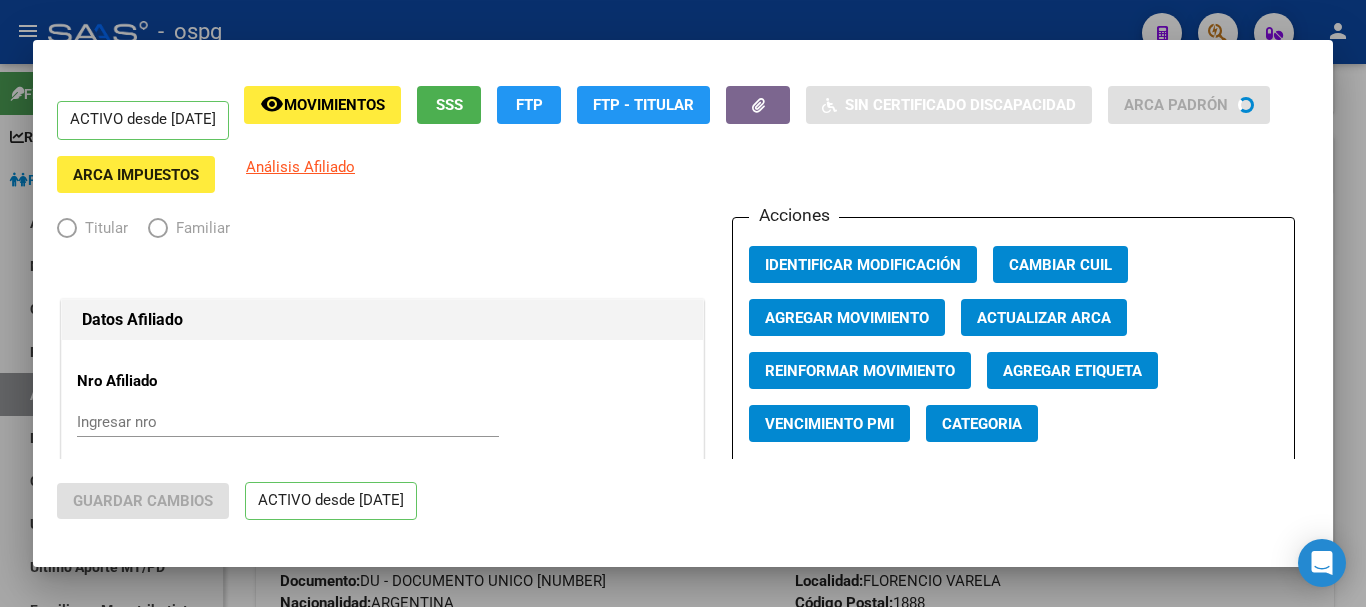 radio on "true" 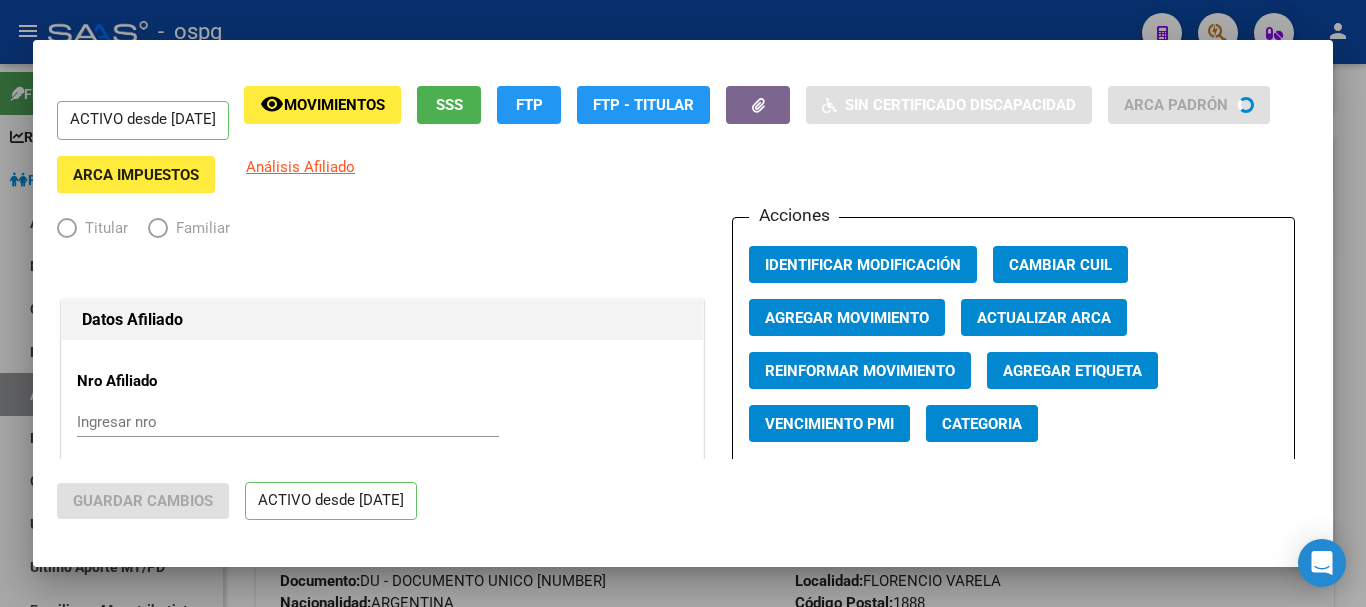 type on "[NUMBER]" 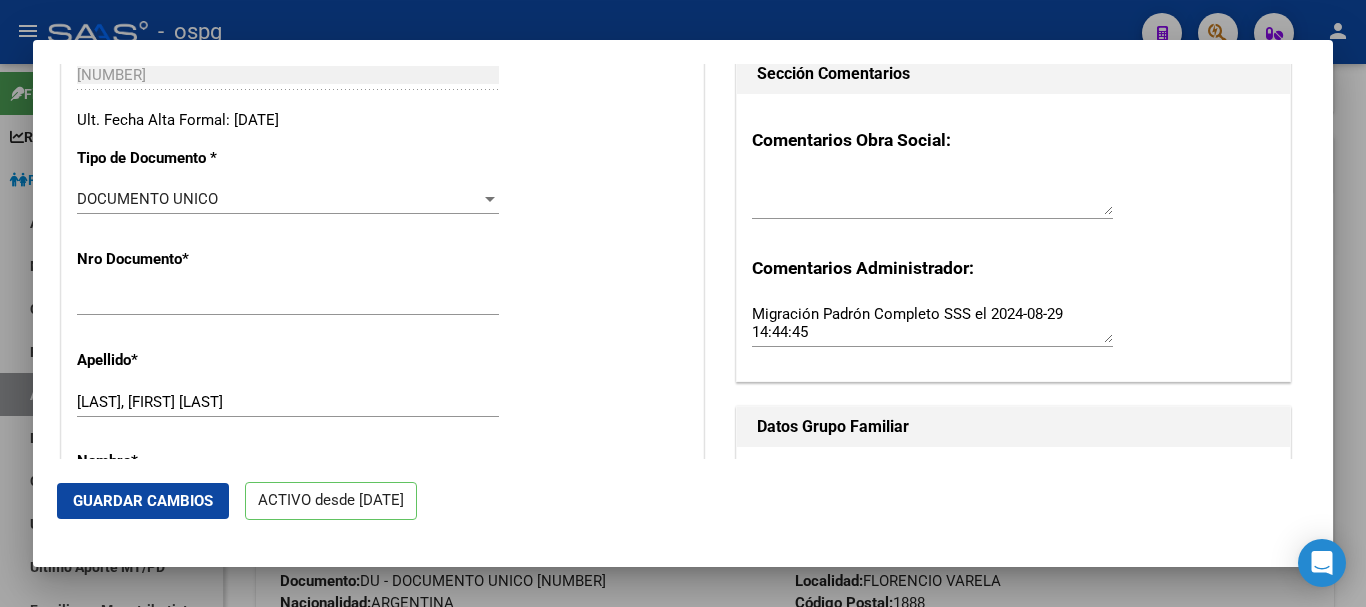 scroll, scrollTop: 500, scrollLeft: 0, axis: vertical 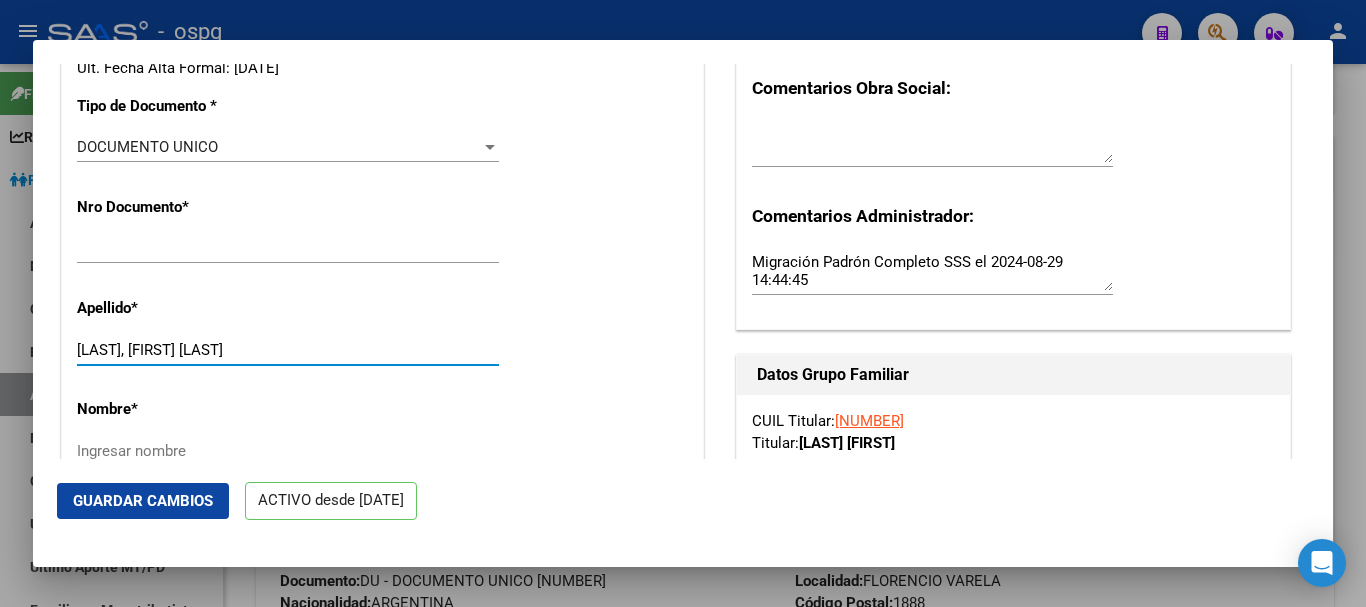 drag, startPoint x: 189, startPoint y: 345, endPoint x: 372, endPoint y: 345, distance: 183 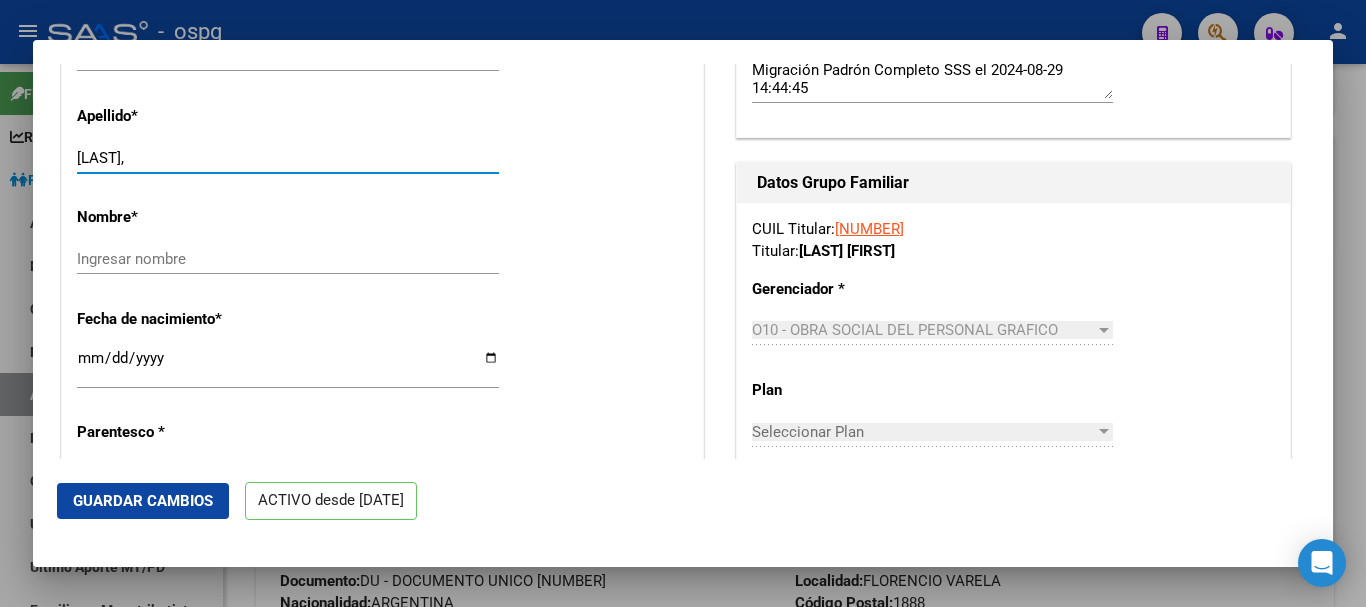 scroll, scrollTop: 700, scrollLeft: 0, axis: vertical 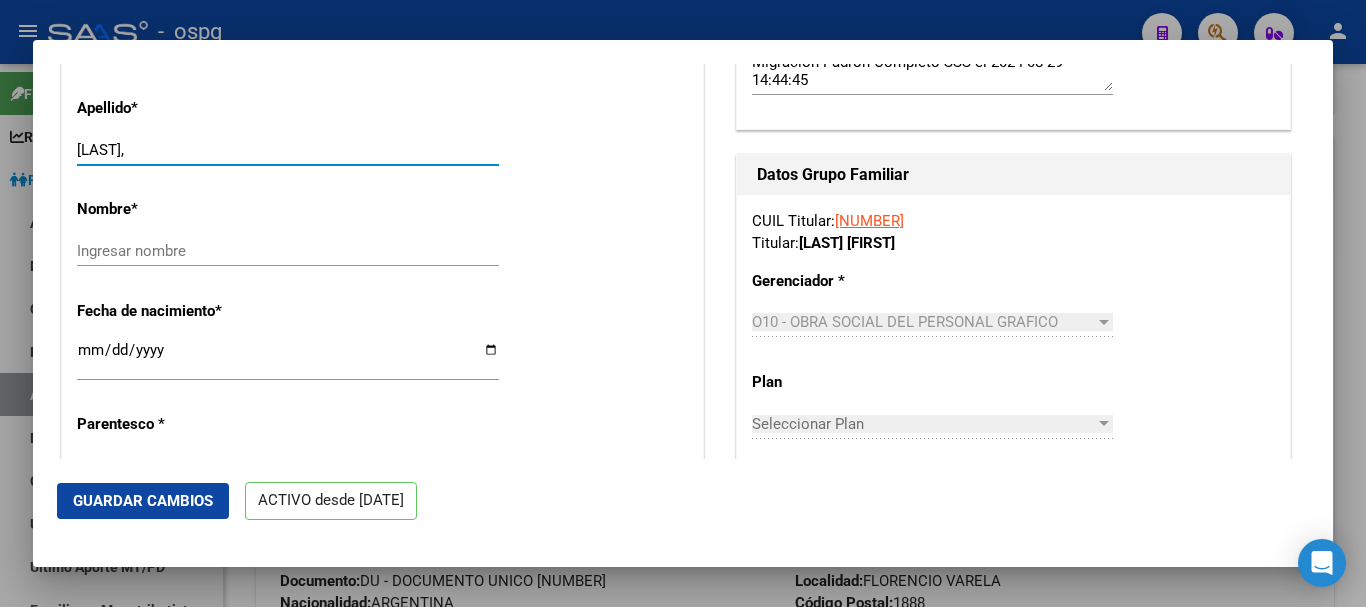 type on "[LAST]," 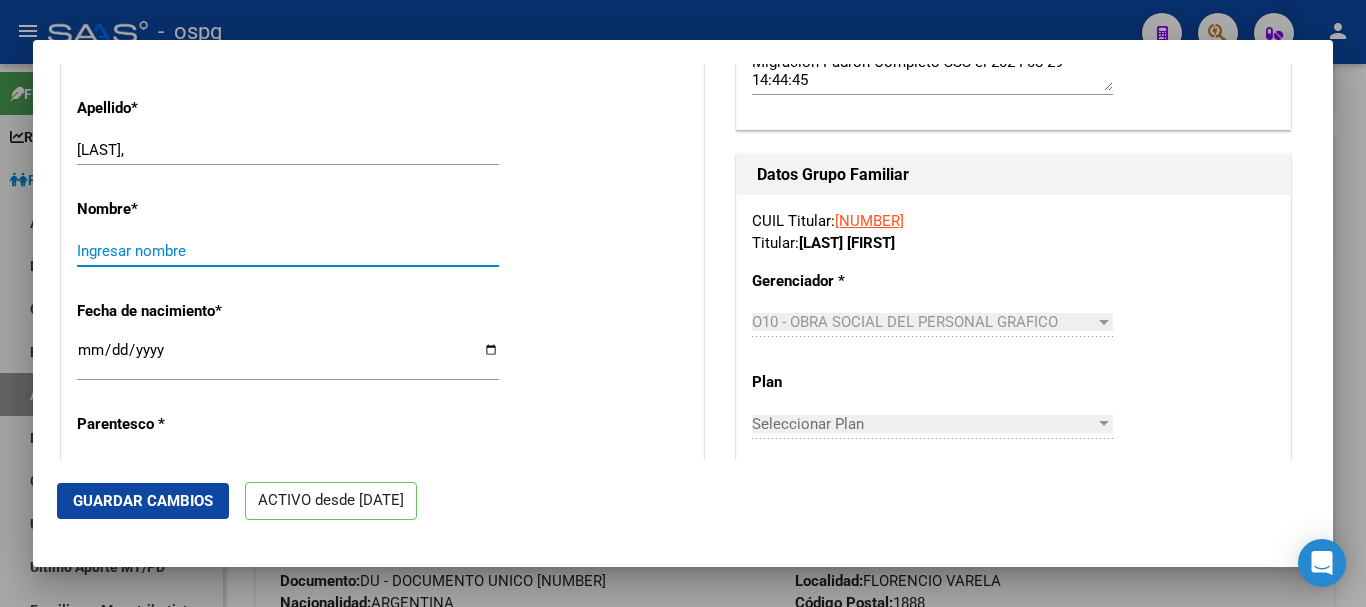 click on "Ingresar nombre" at bounding box center (288, 251) 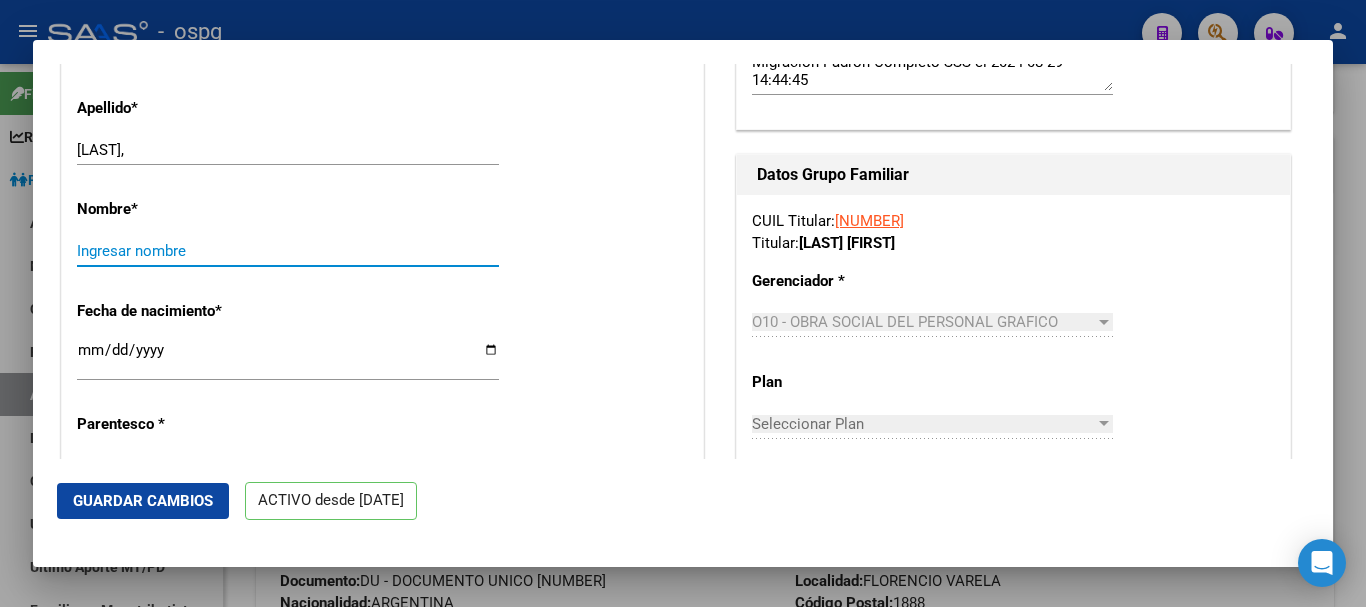 paste on "[FIRST] [LAST]" 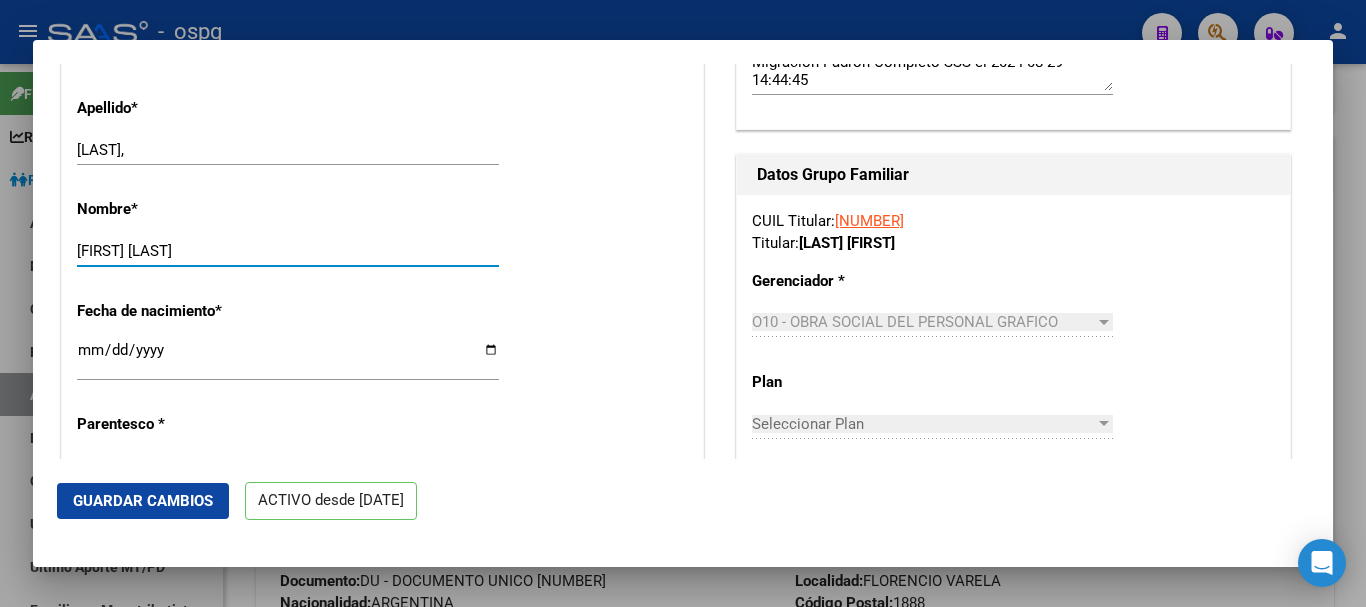 type on "[FIRST] [LAST]" 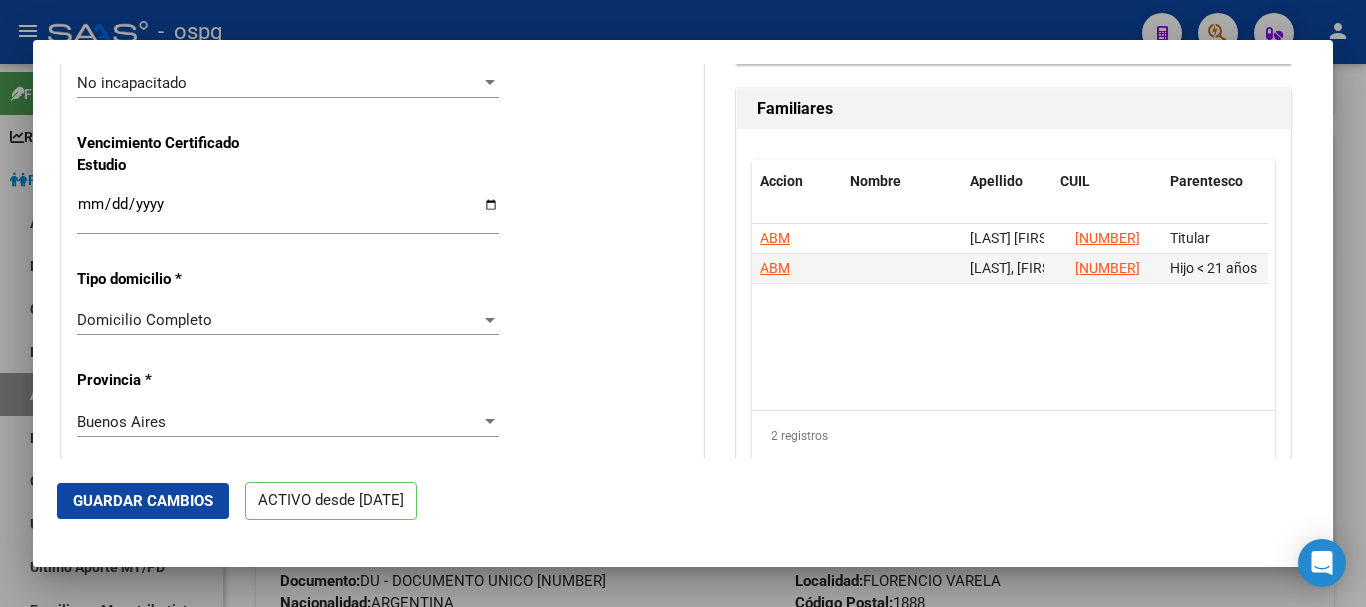scroll, scrollTop: 1500, scrollLeft: 0, axis: vertical 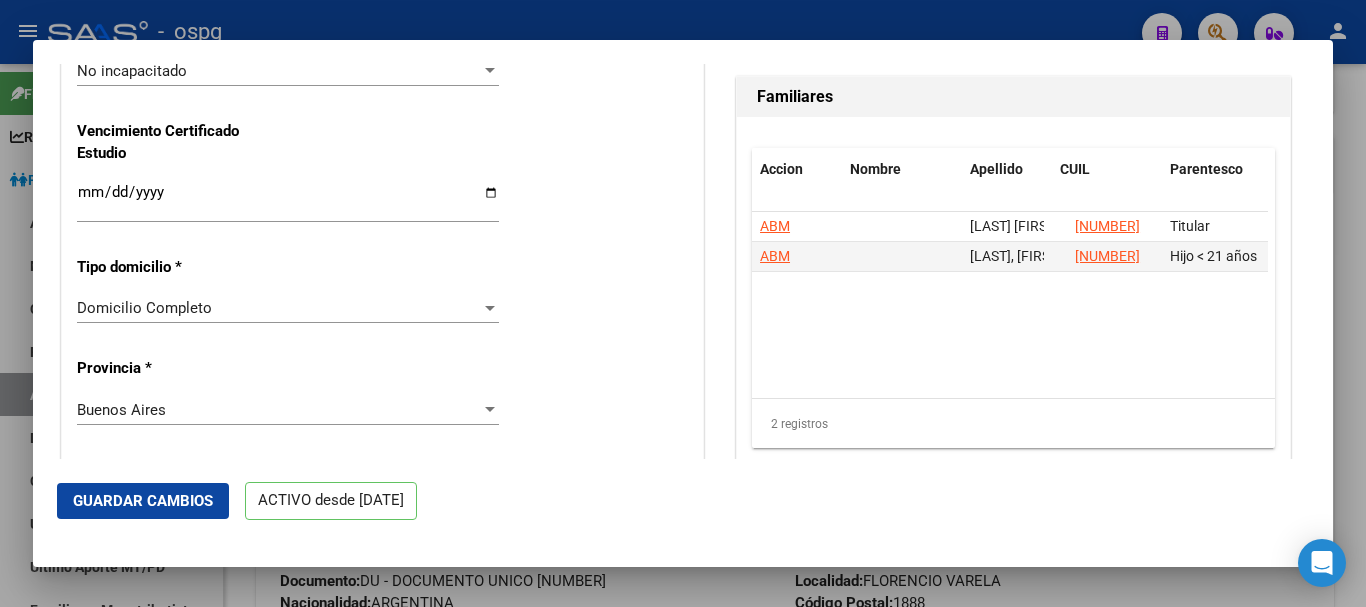 type on "[LAST]," 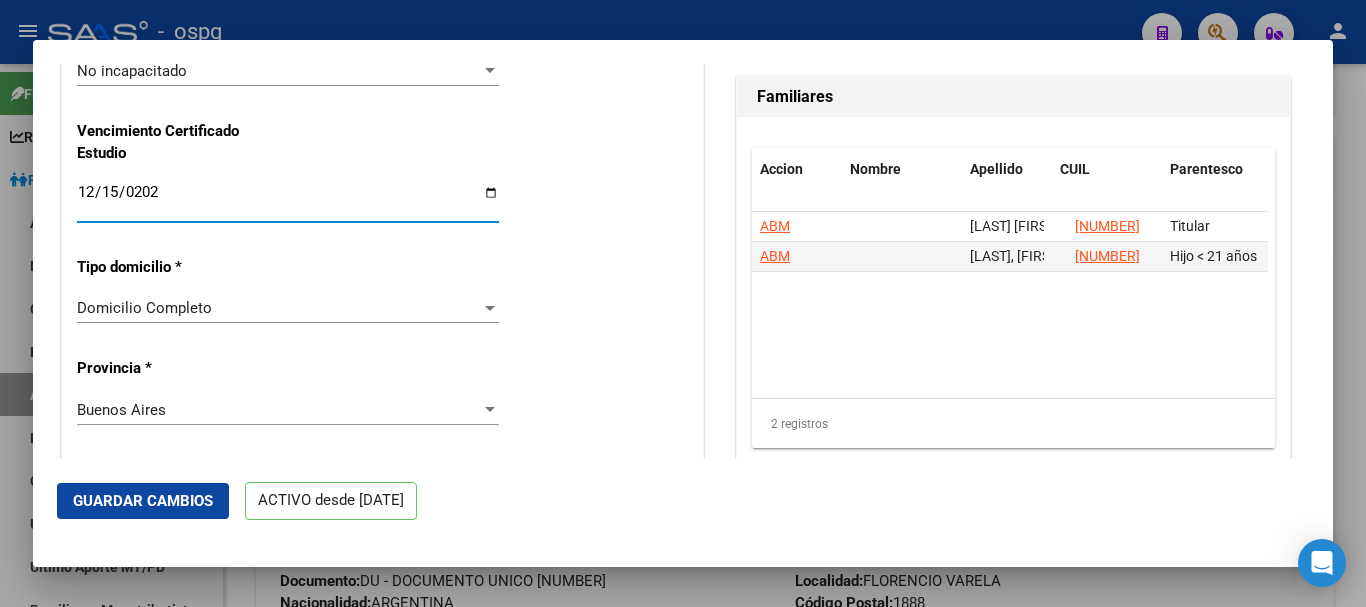type on "[DATE]" 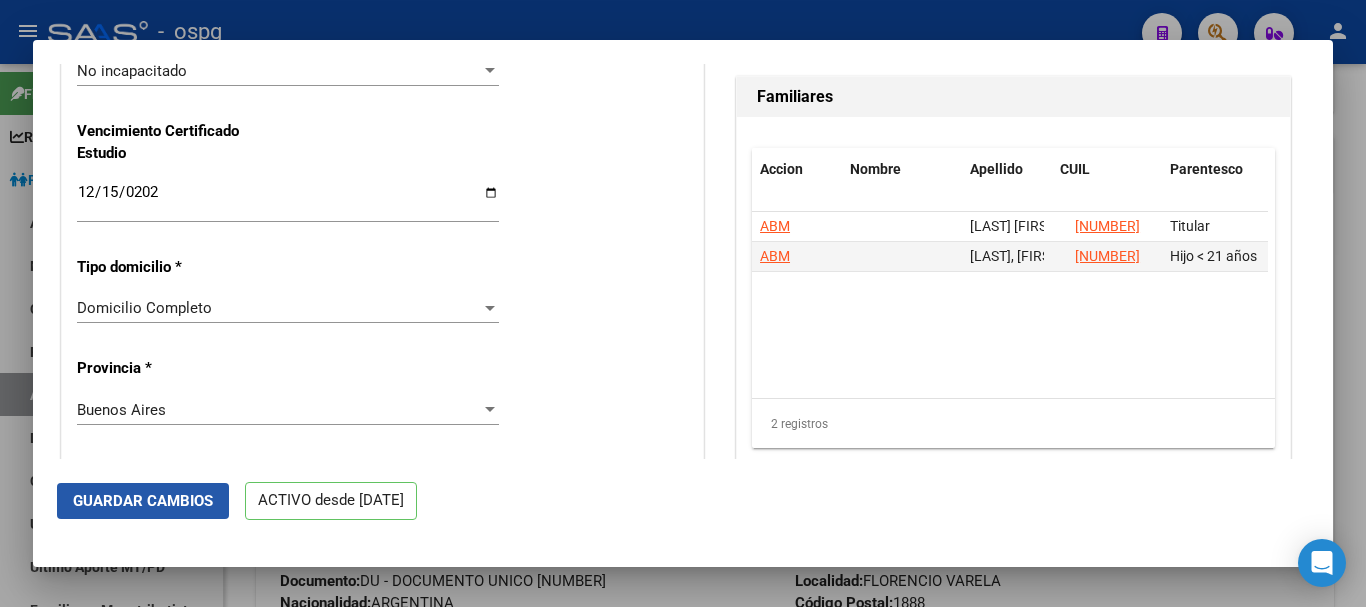 drag, startPoint x: 123, startPoint y: 495, endPoint x: 187, endPoint y: 463, distance: 71.55418 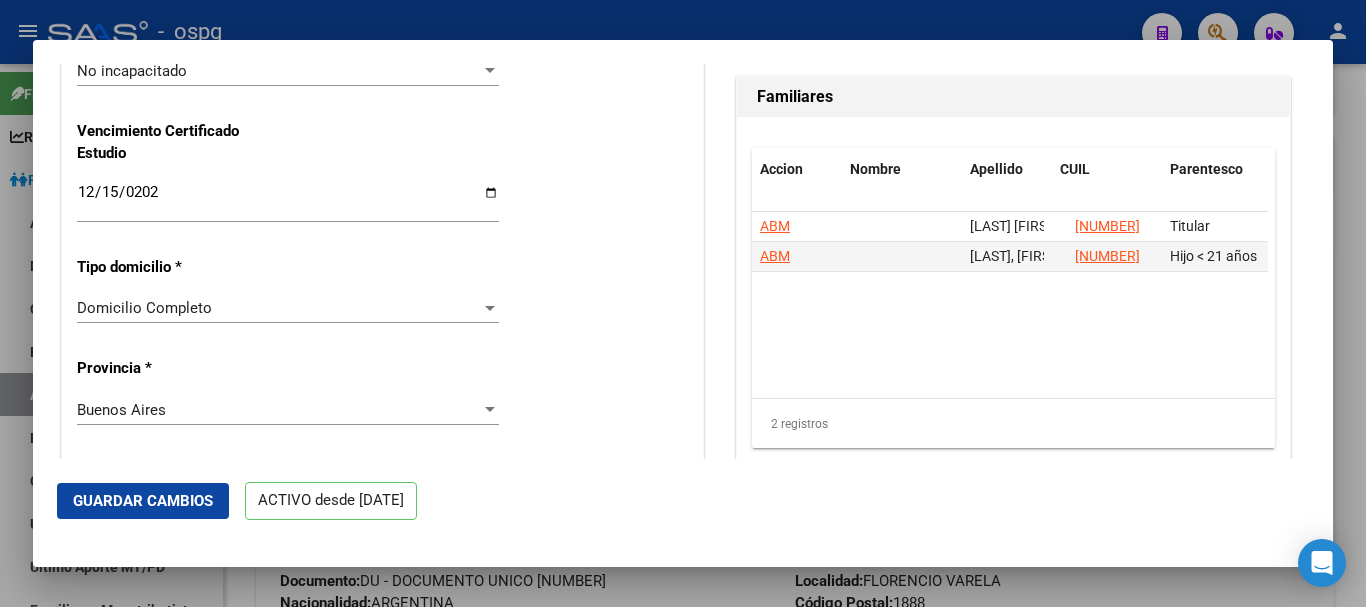 click on "Guardar Cambios" 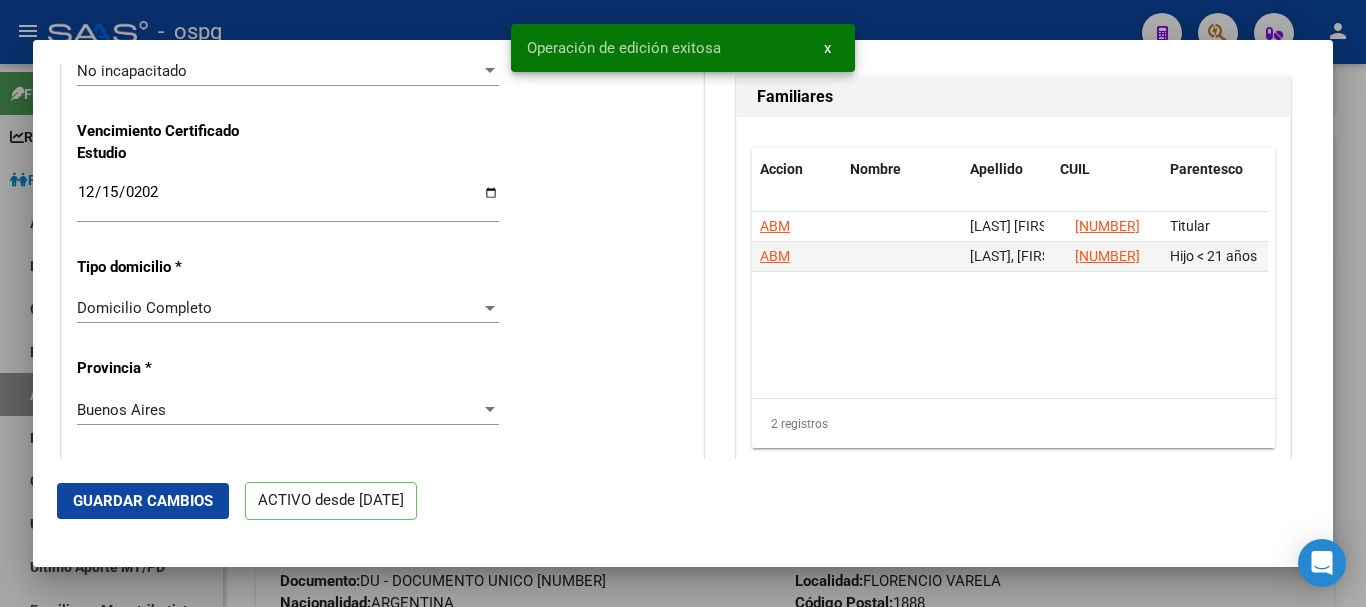 drag, startPoint x: 1361, startPoint y: 134, endPoint x: 1120, endPoint y: 21, distance: 266.17664 